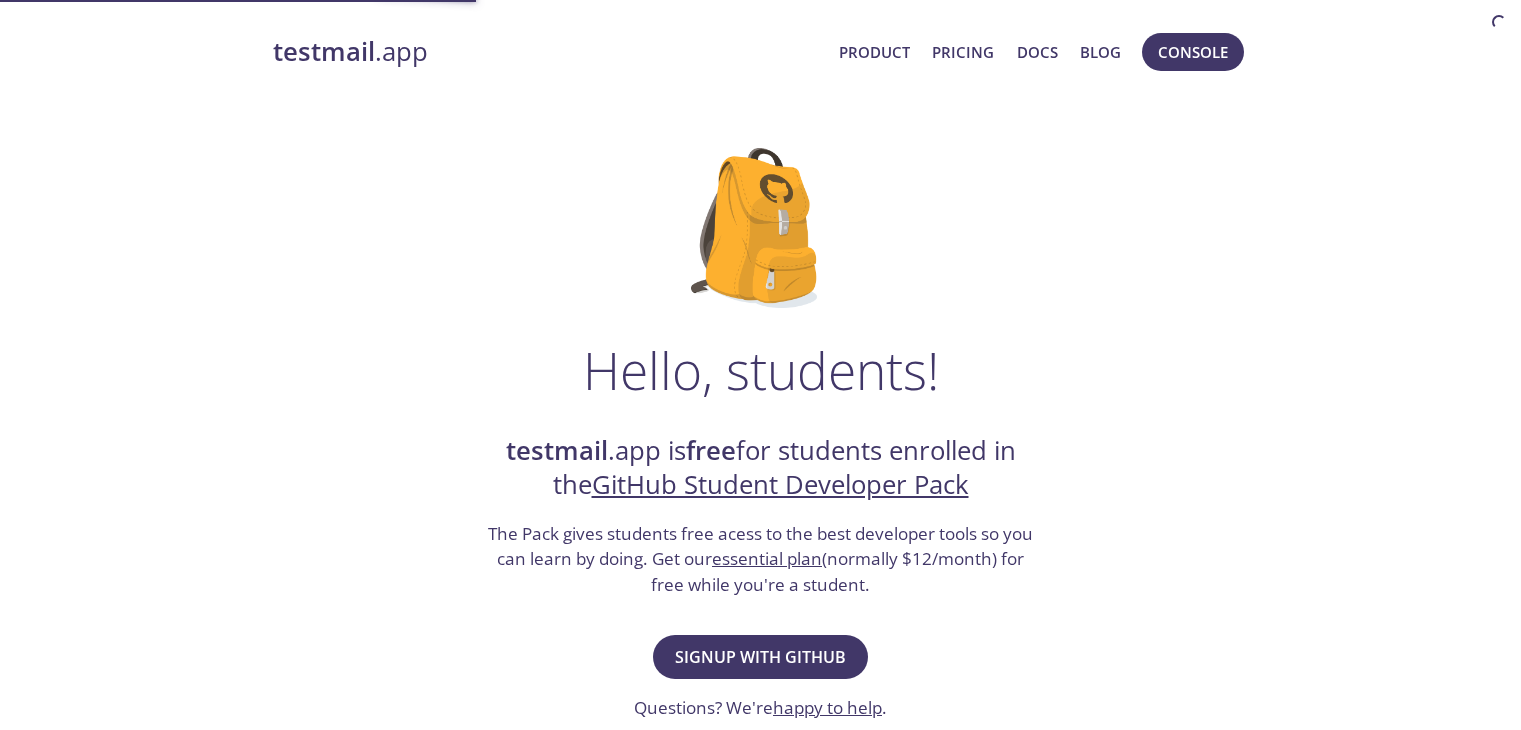 scroll, scrollTop: 0, scrollLeft: 0, axis: both 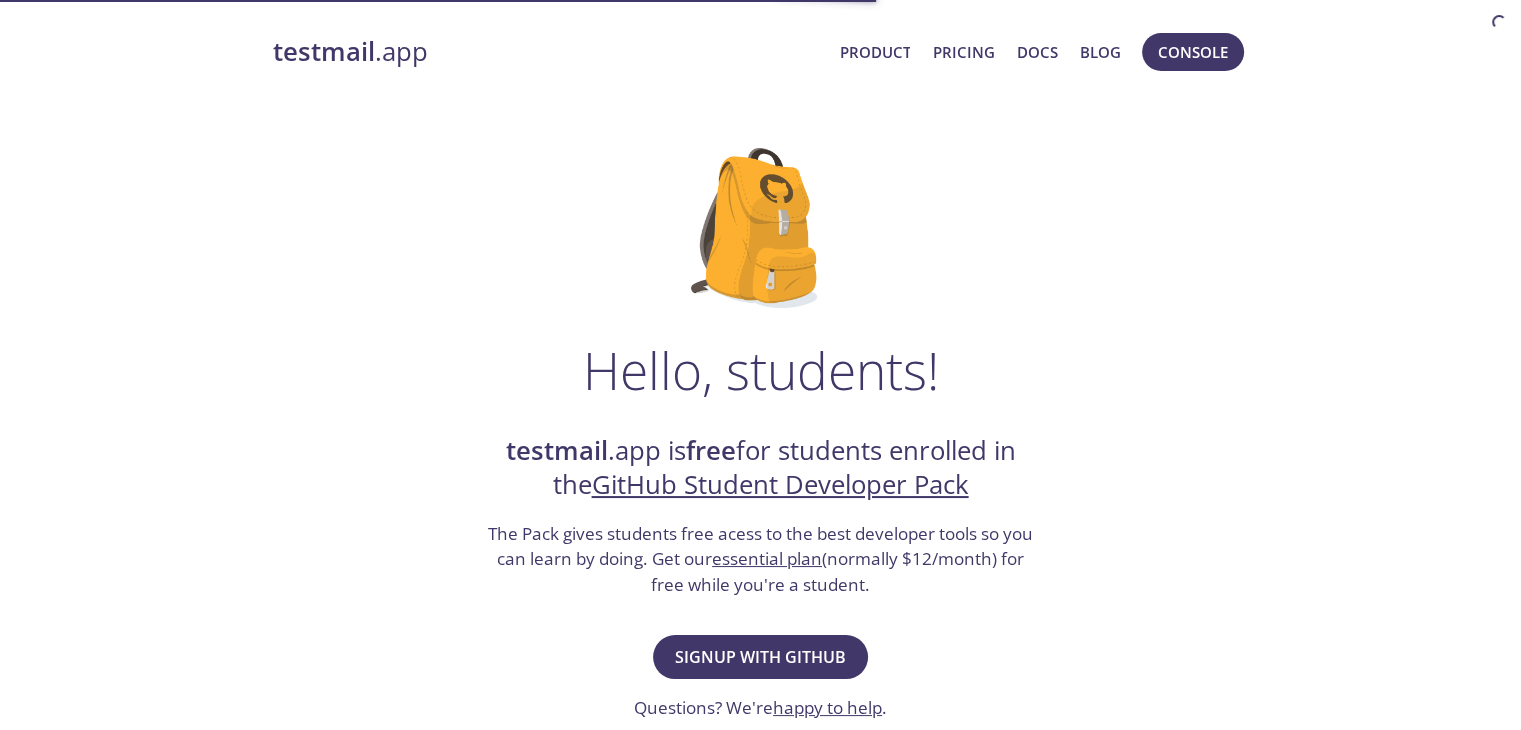 click on "GitHub Student Developer Pack" at bounding box center (780, 484) 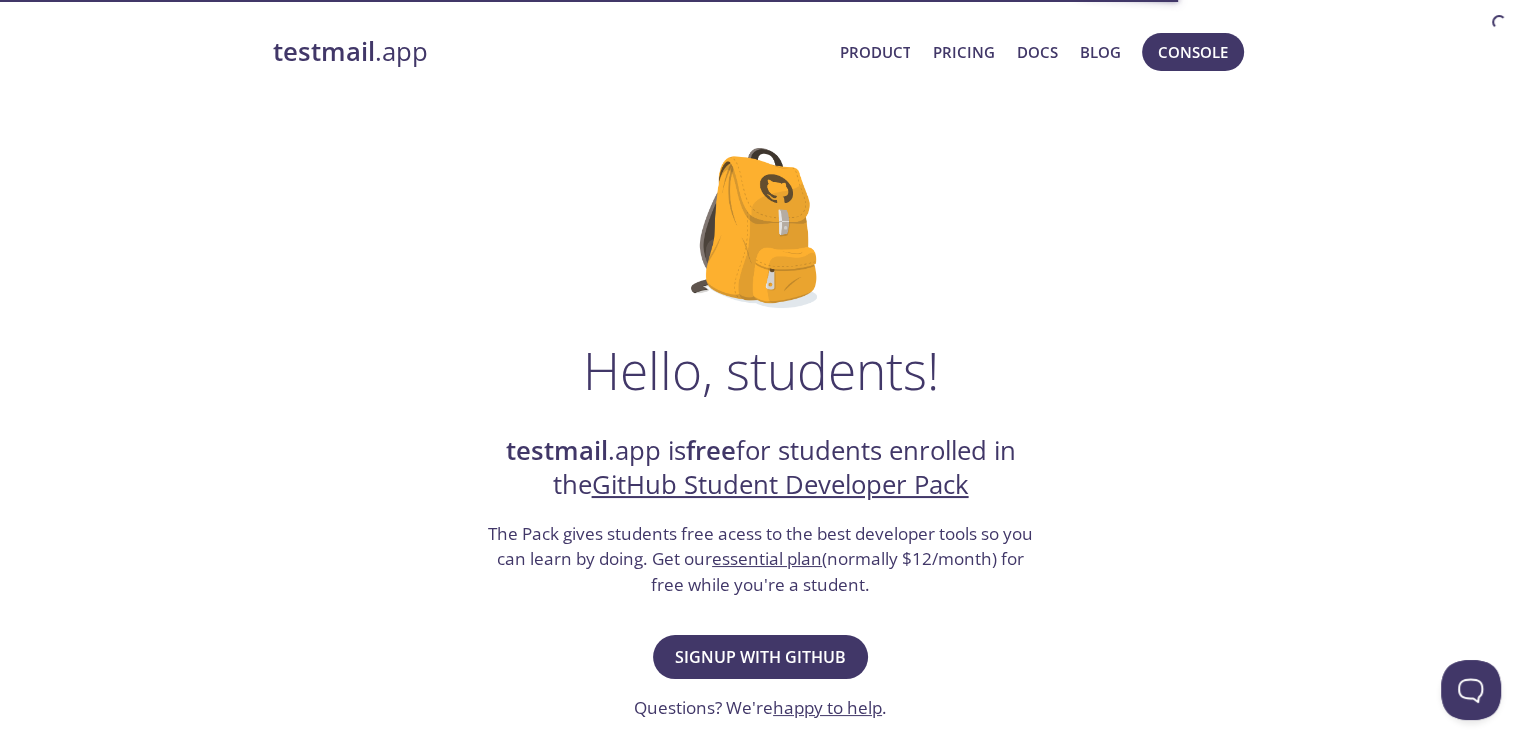 scroll, scrollTop: 0, scrollLeft: 0, axis: both 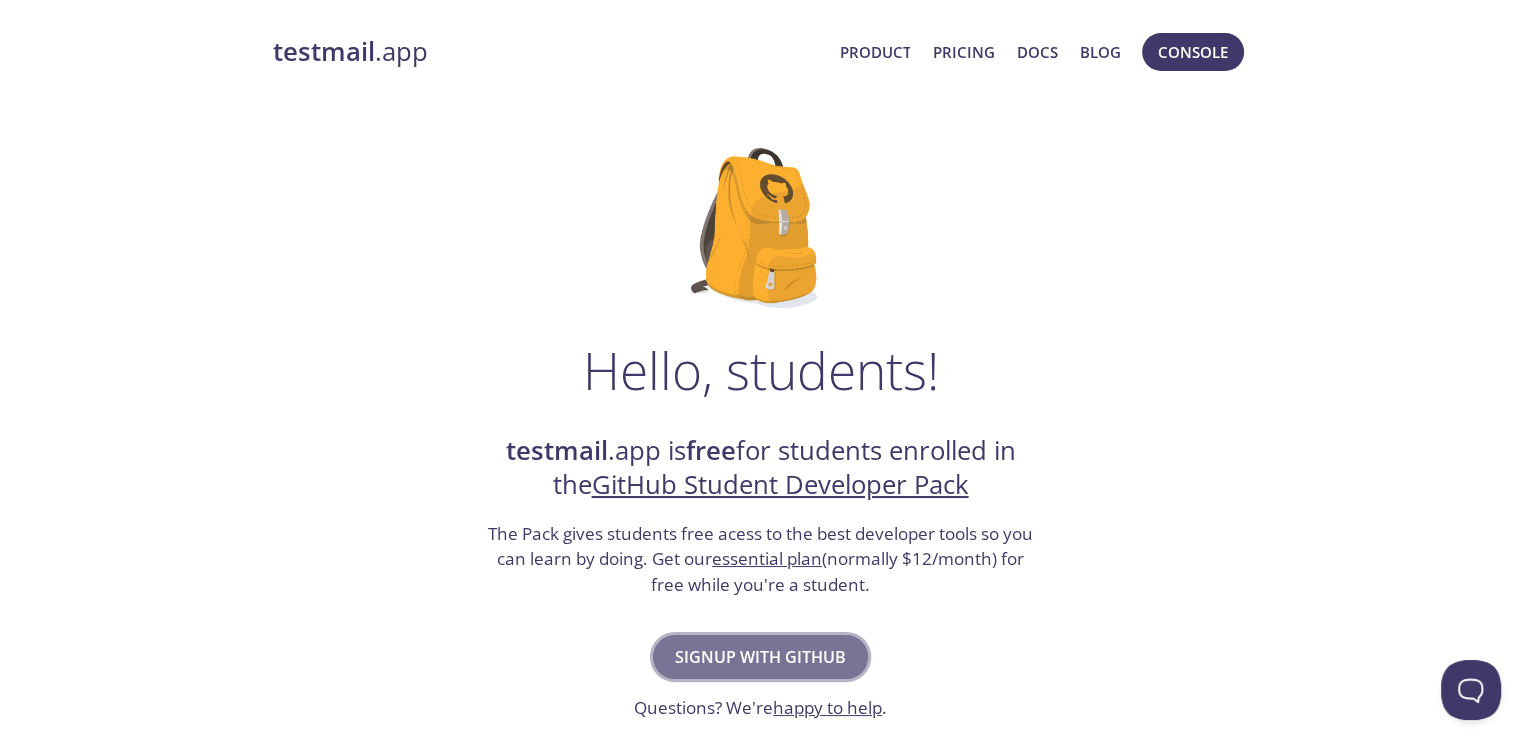click on "Signup with GitHub" at bounding box center [760, 657] 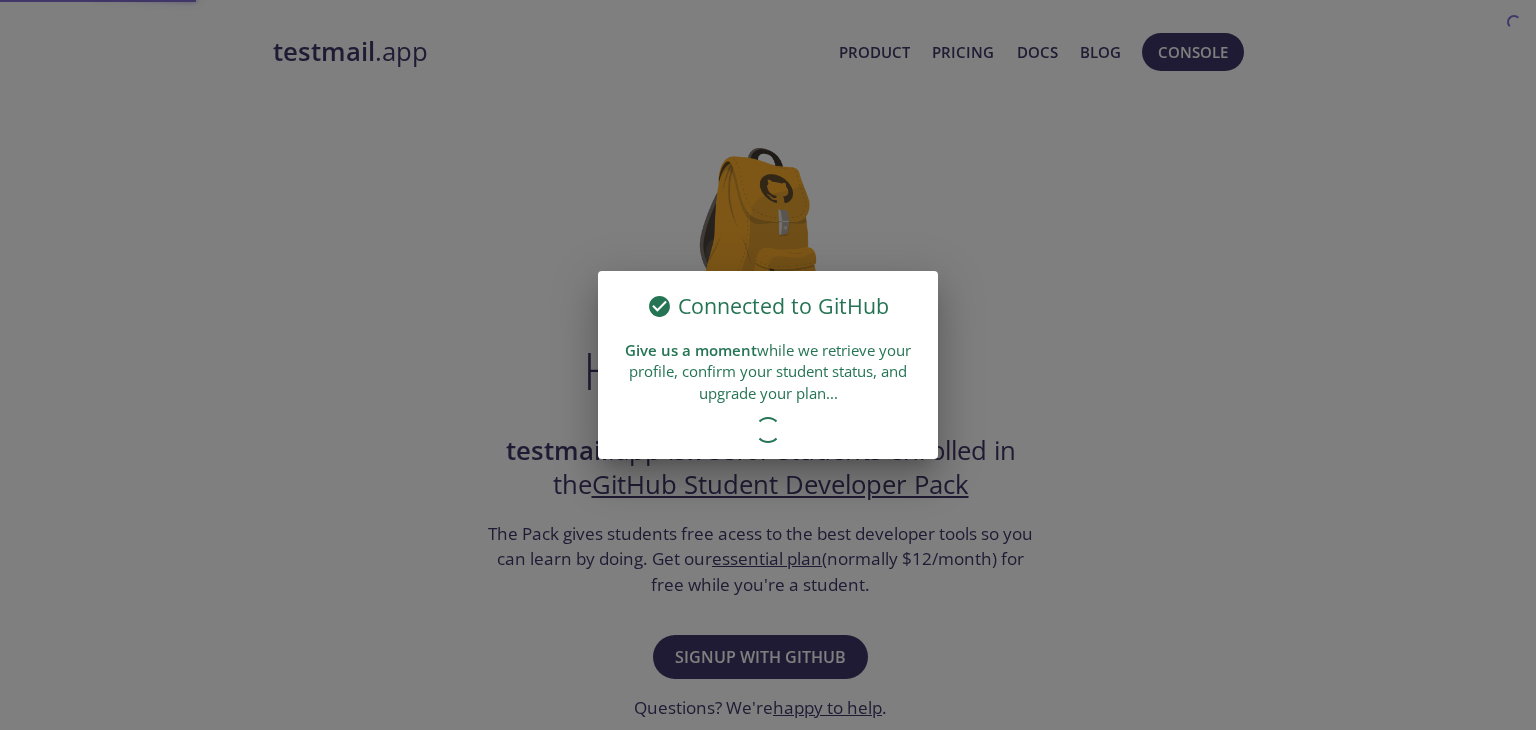 scroll, scrollTop: 0, scrollLeft: 0, axis: both 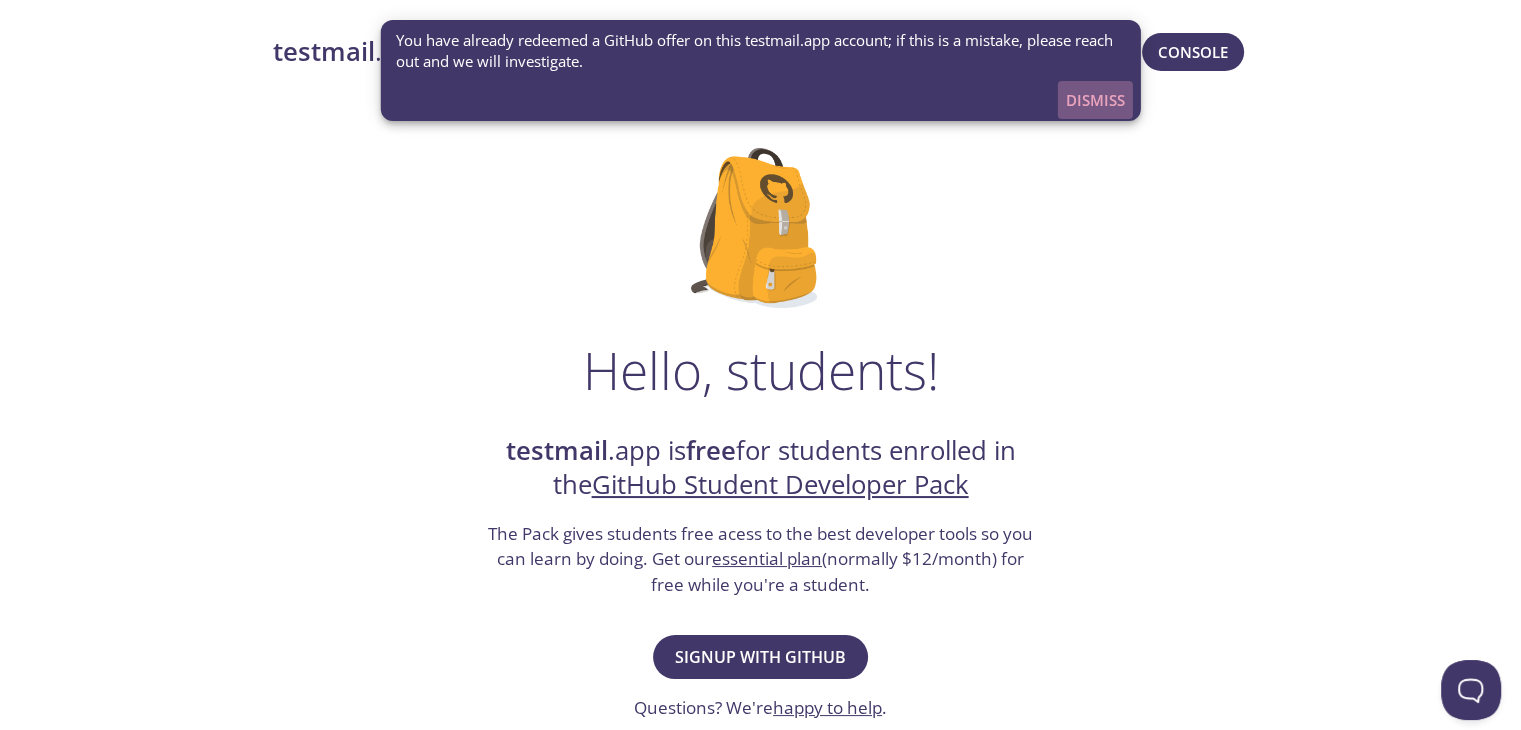 click on "Dismiss" at bounding box center (1095, 100) 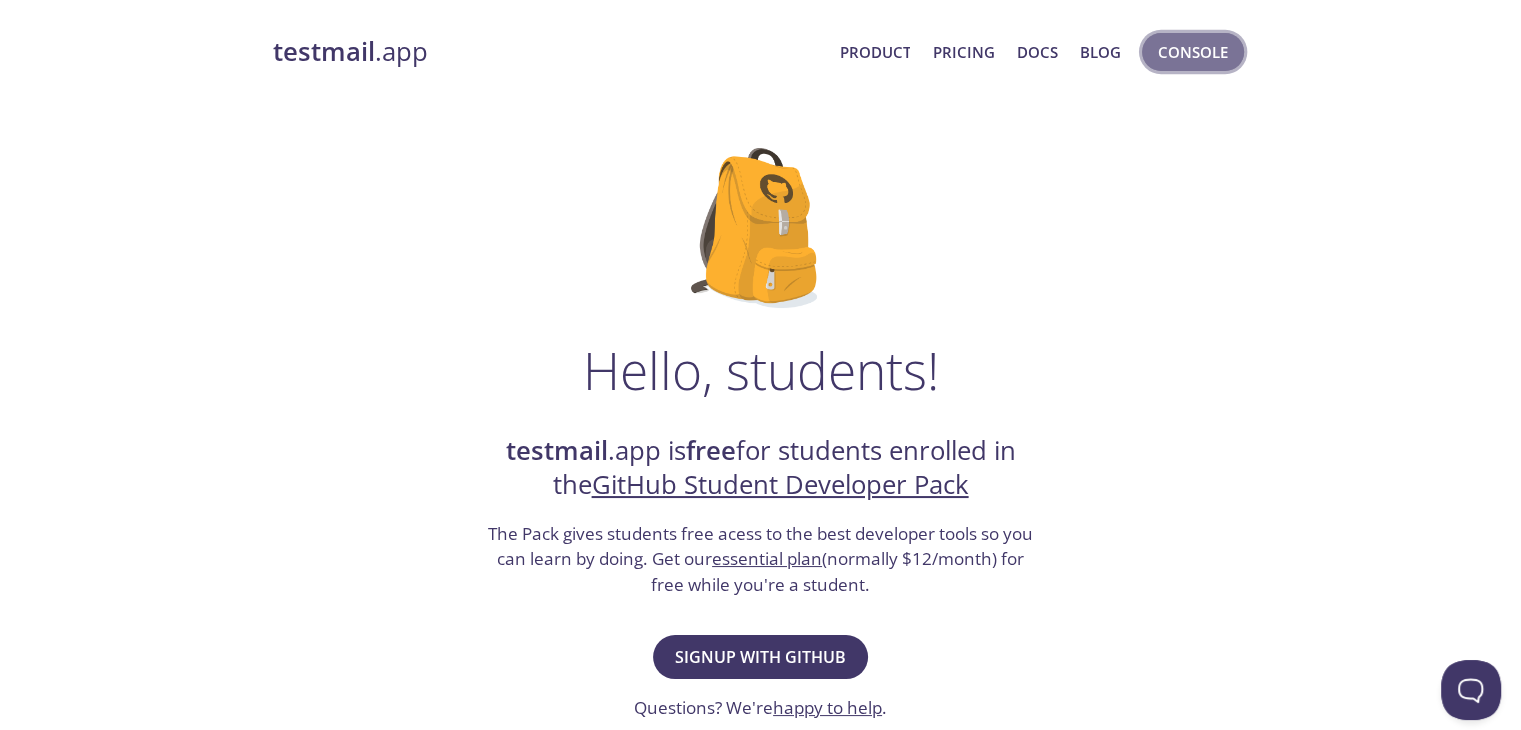click on "Console" at bounding box center [1193, 52] 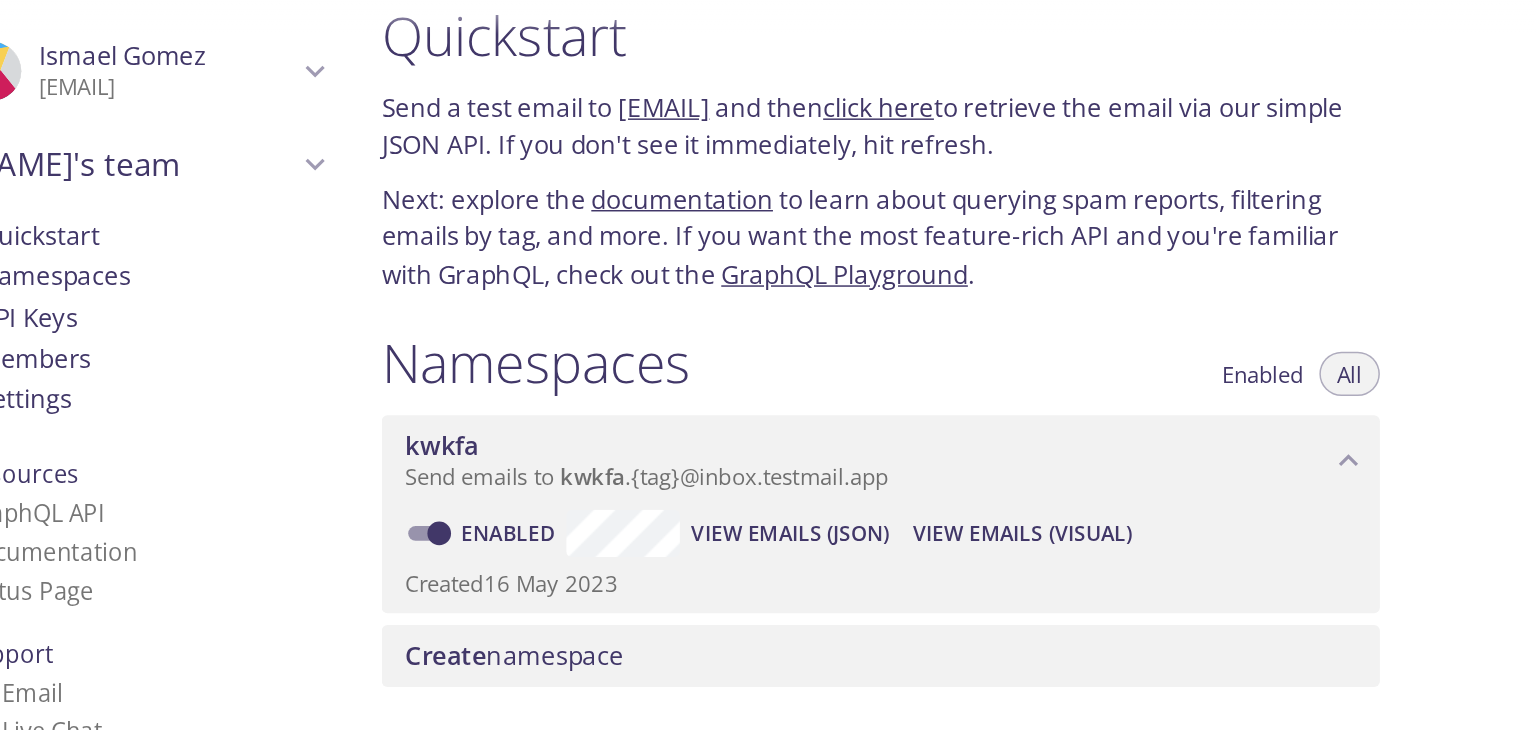scroll, scrollTop: 19, scrollLeft: 0, axis: vertical 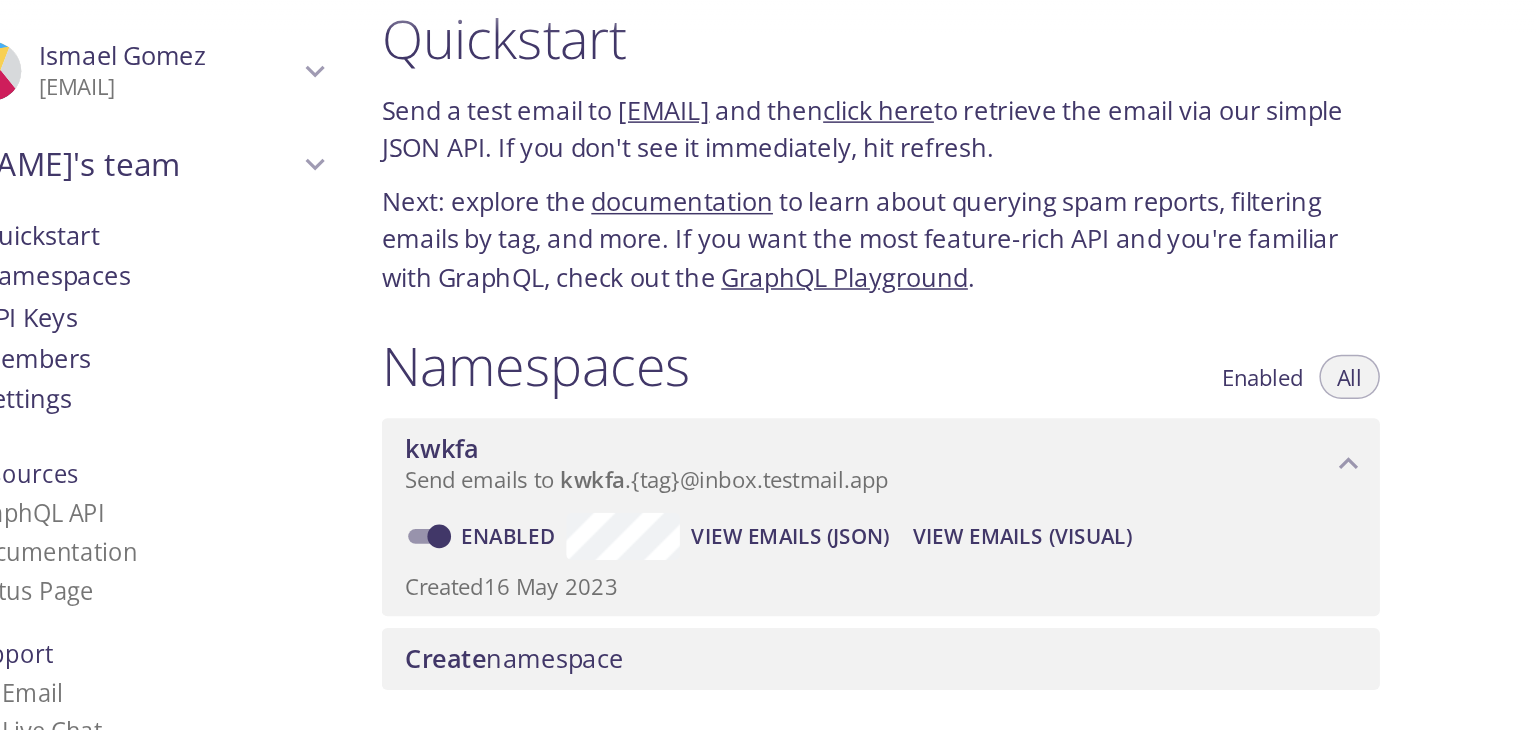drag, startPoint x: 728, startPoint y: 84, endPoint x: 976, endPoint y: 59, distance: 249.2569 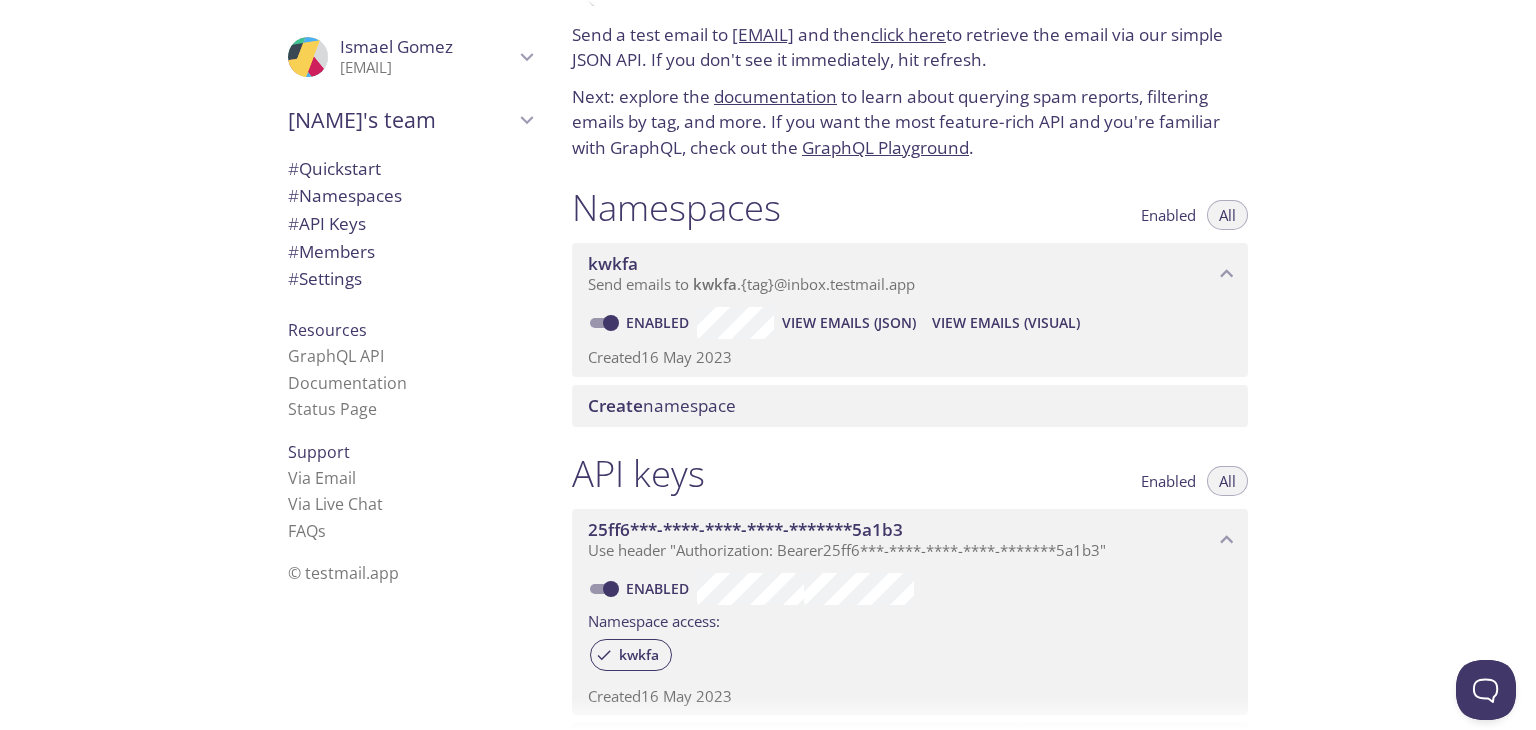 scroll, scrollTop: 0, scrollLeft: 0, axis: both 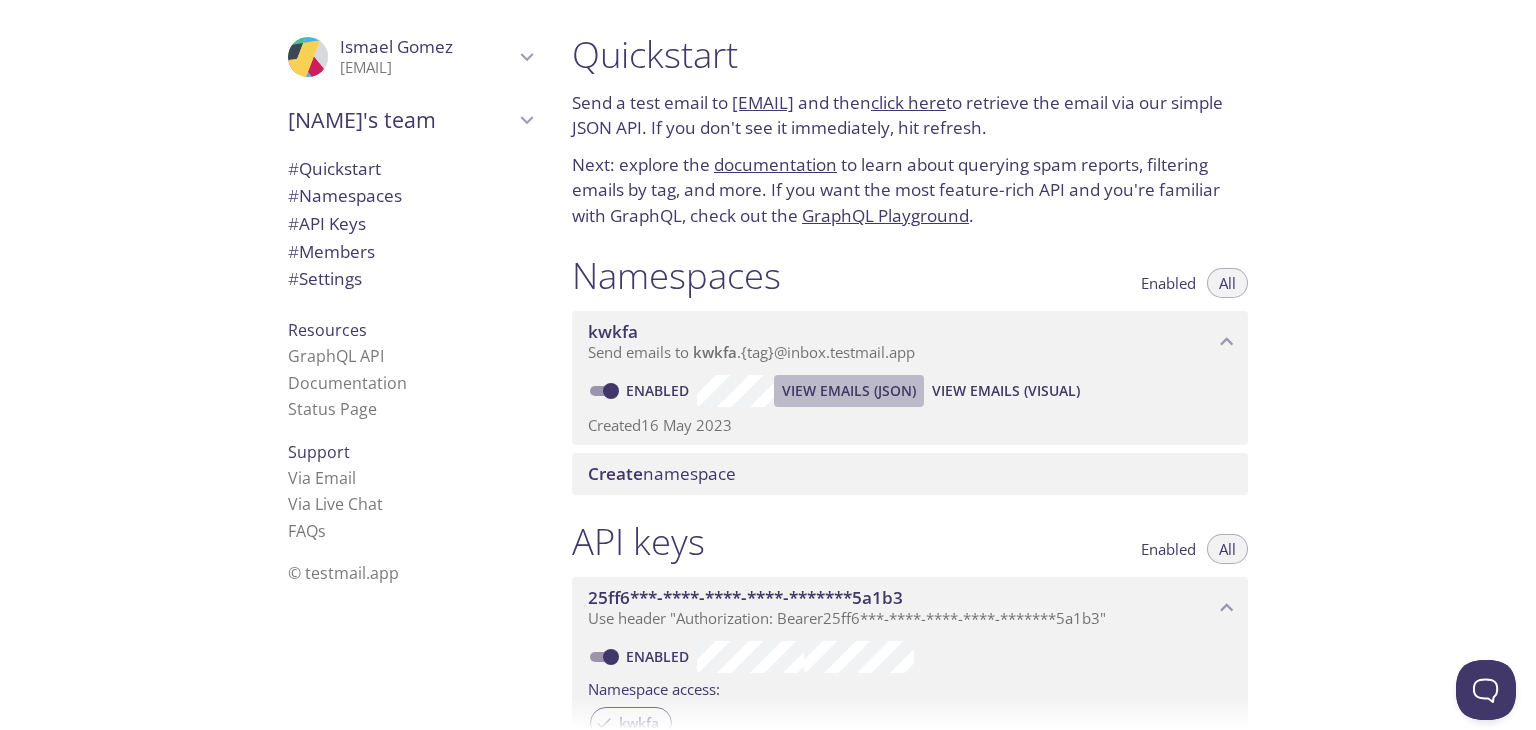 click on "View Emails (JSON)" at bounding box center (849, 391) 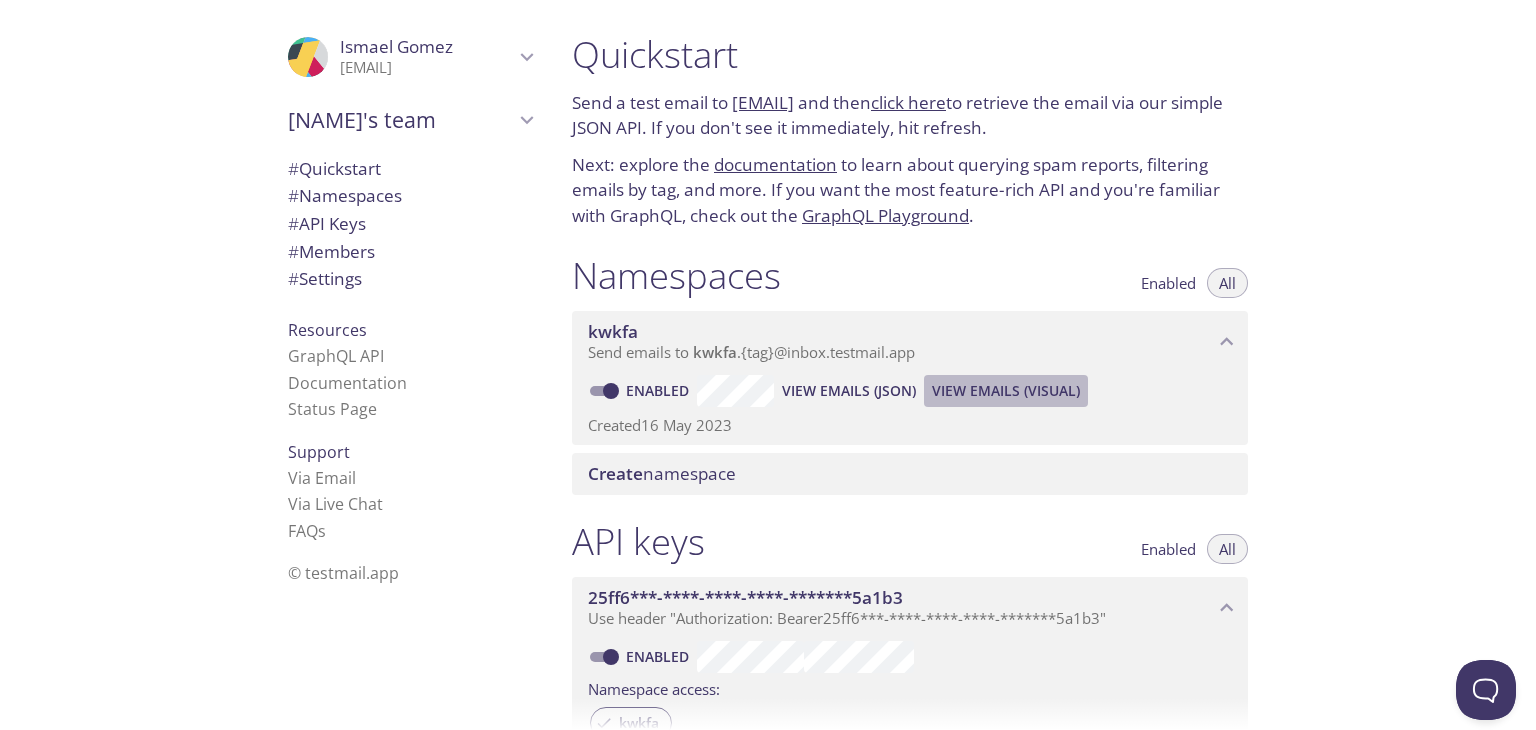 click on "View Emails (Visual)" at bounding box center (849, 391) 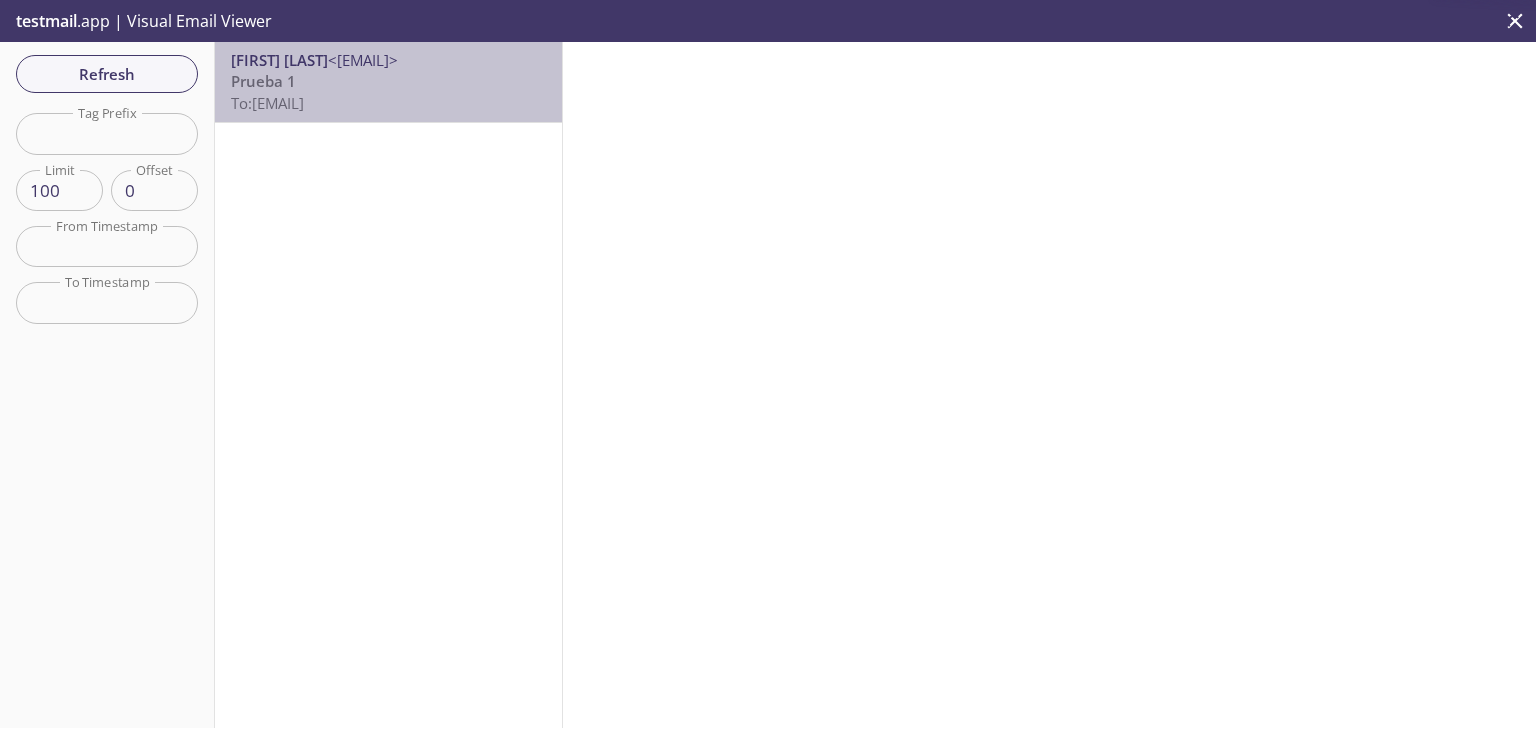 click on "Prueba 1 To:  [EMAIL]" at bounding box center [388, 92] 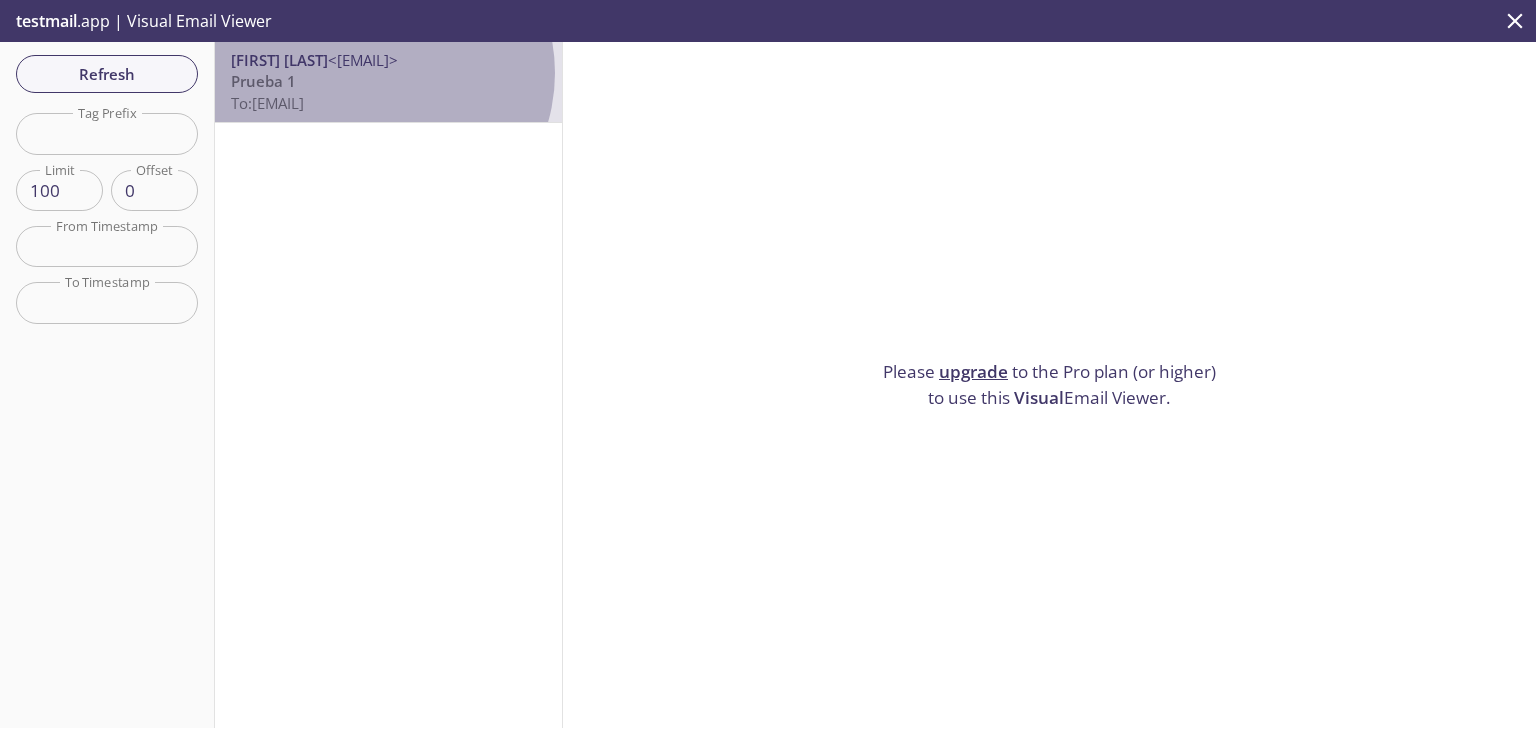 click on "Prueba 1 To:  [EMAIL]" at bounding box center (388, 92) 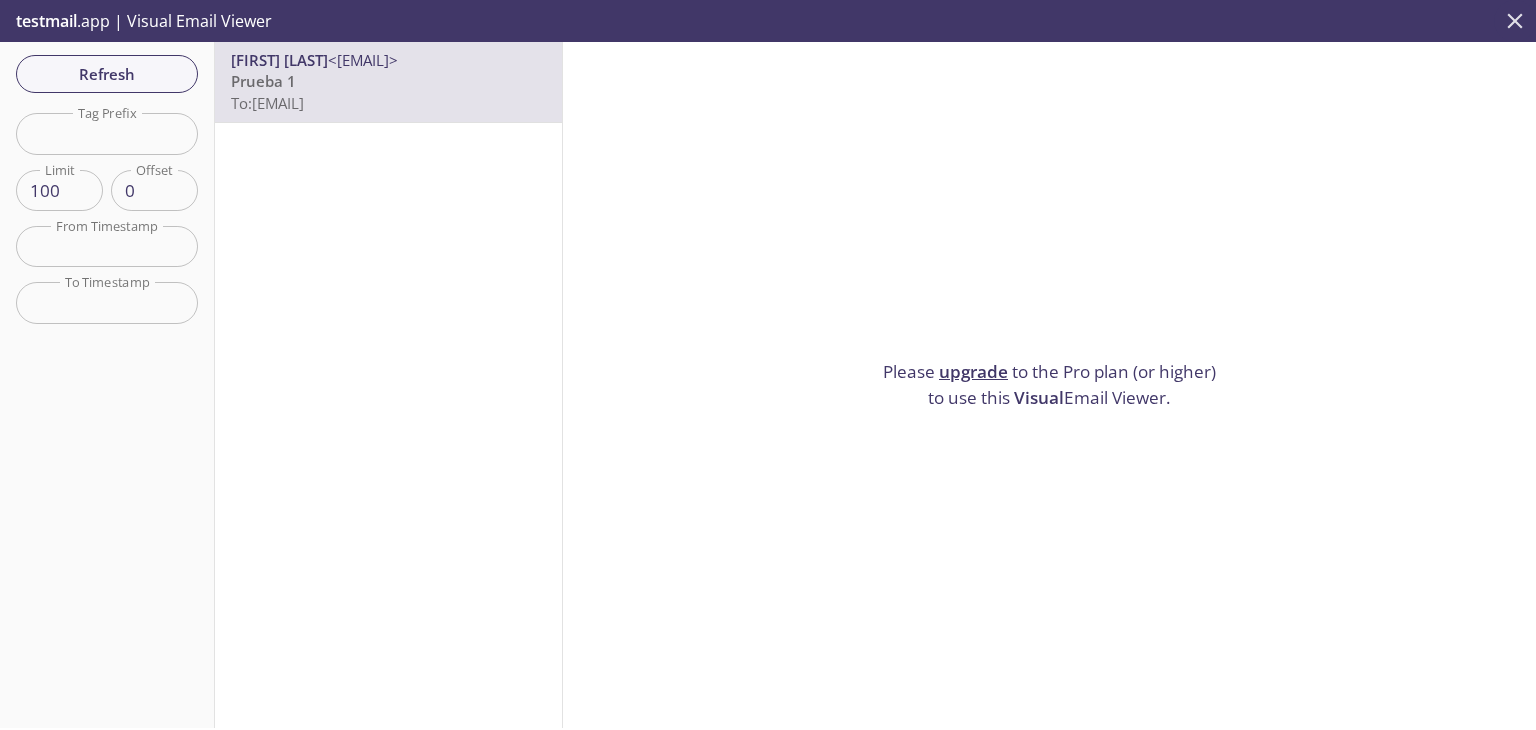 click at bounding box center [1515, 21] 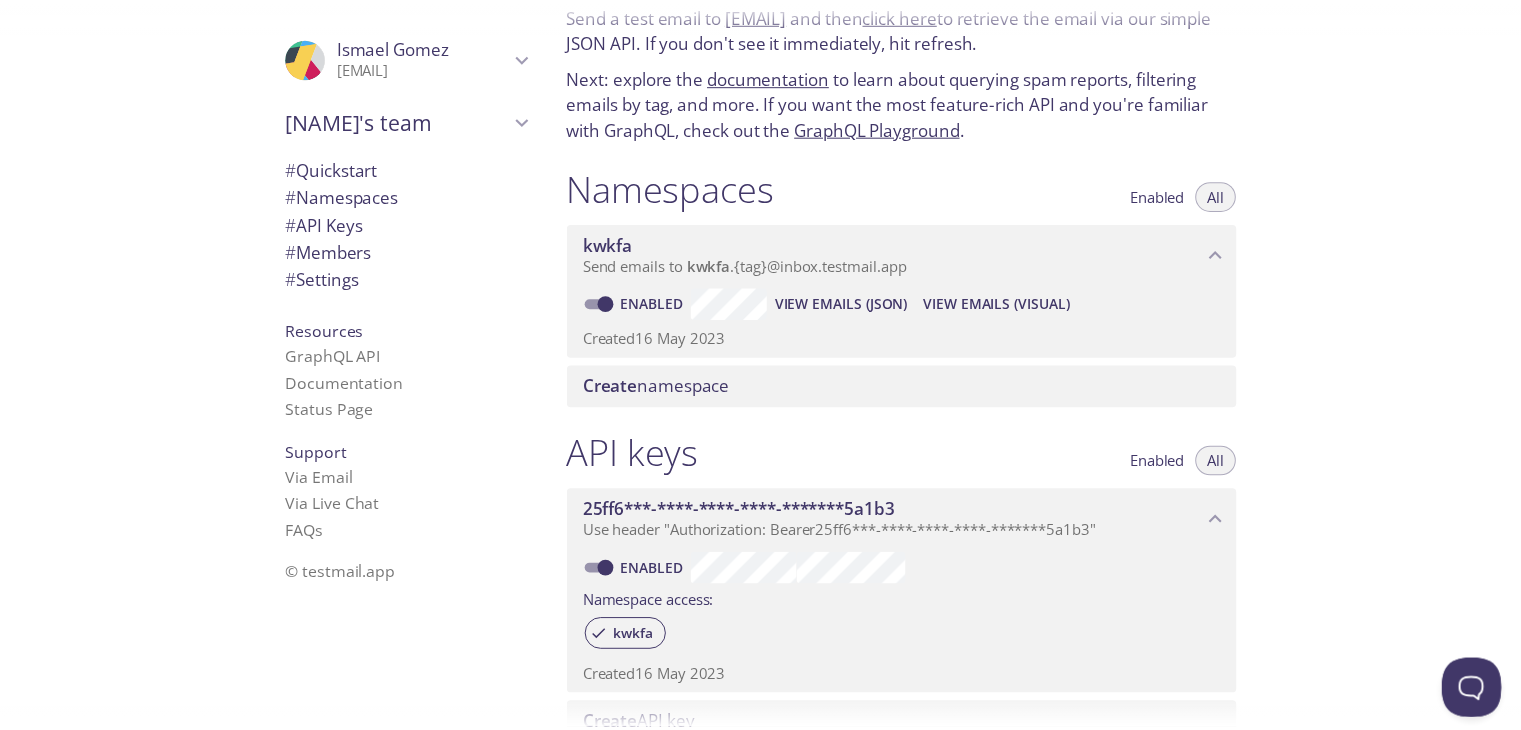 scroll, scrollTop: 92, scrollLeft: 0, axis: vertical 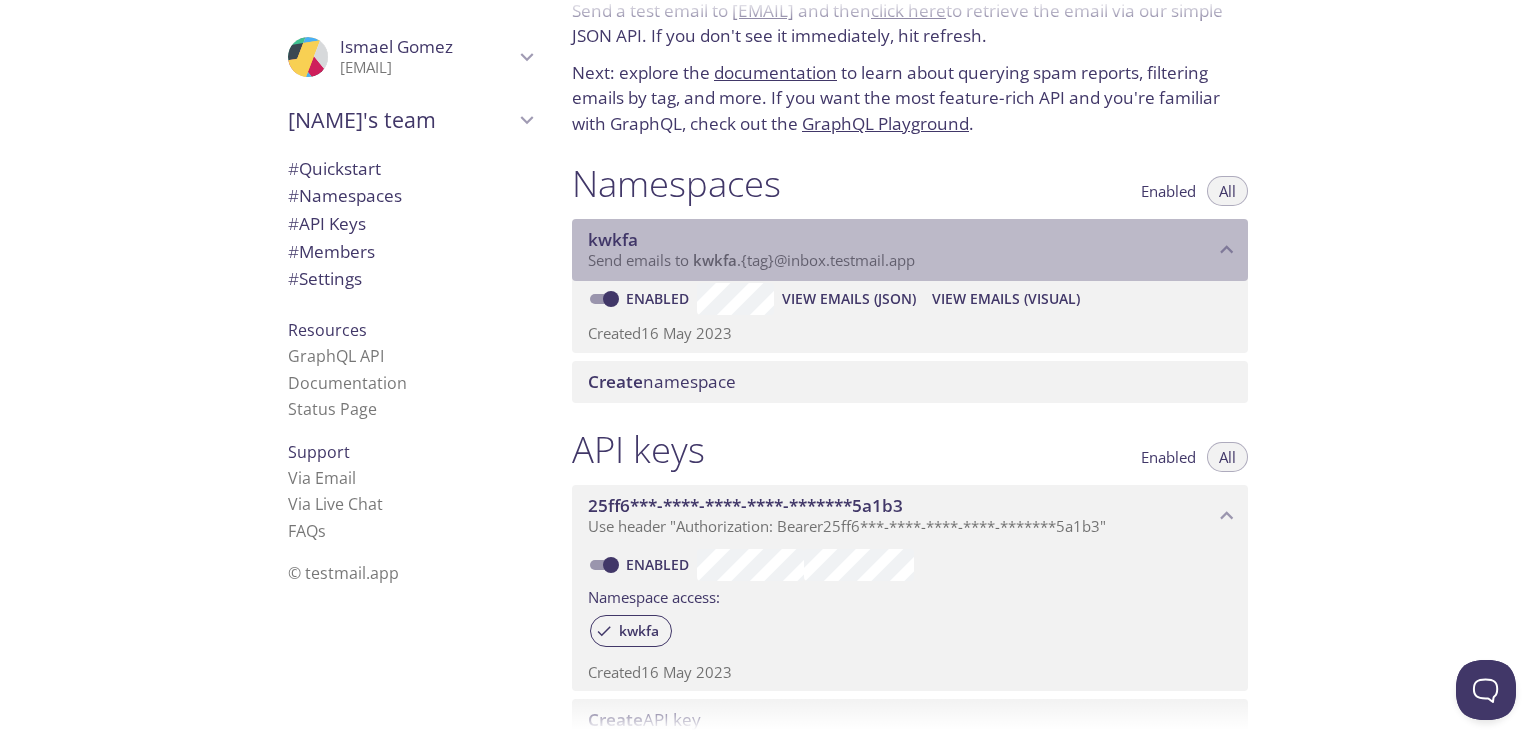 click on "Send emails to   kwkfa . {tag} @[DOMAIN]" at bounding box center (751, 260) 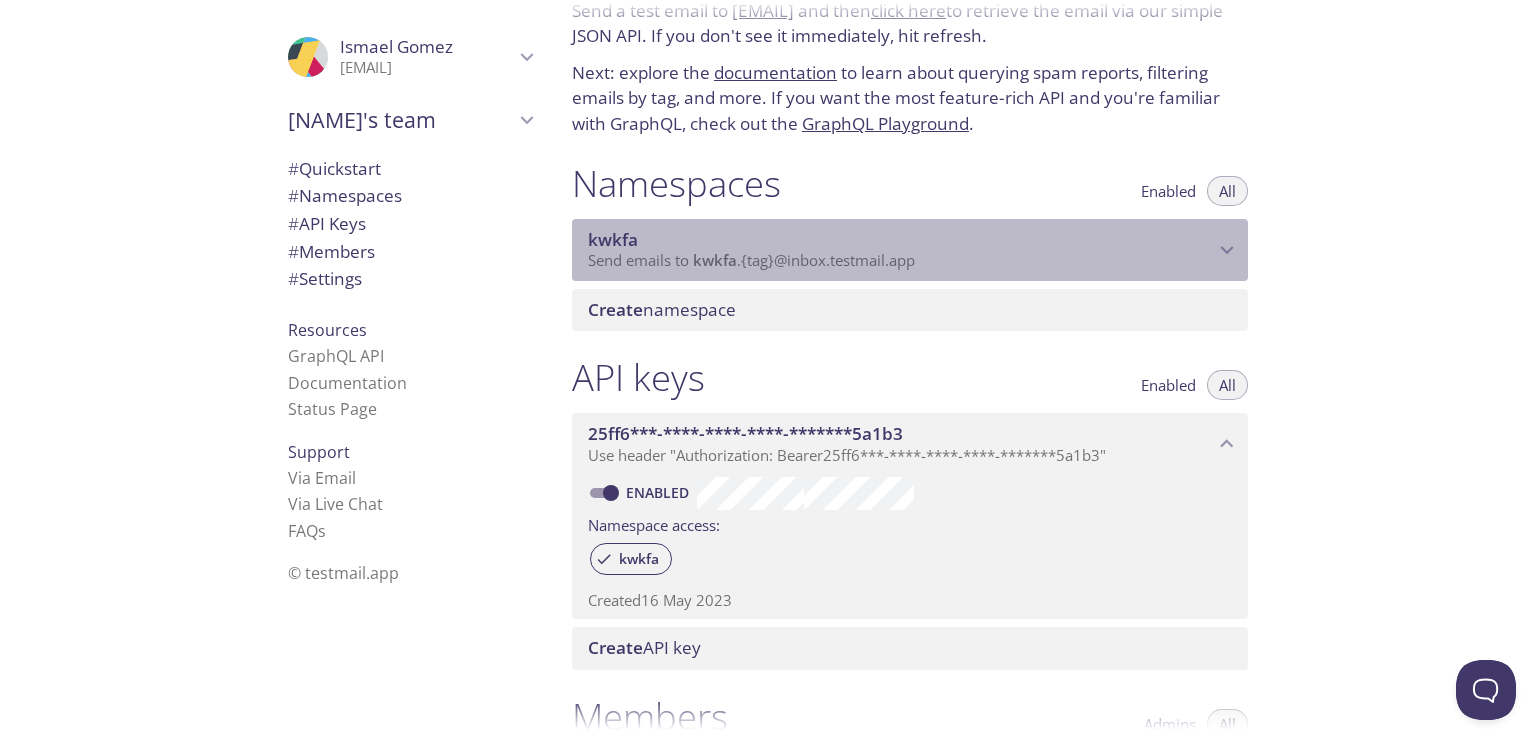 click on "kwkfa" at bounding box center [901, 240] 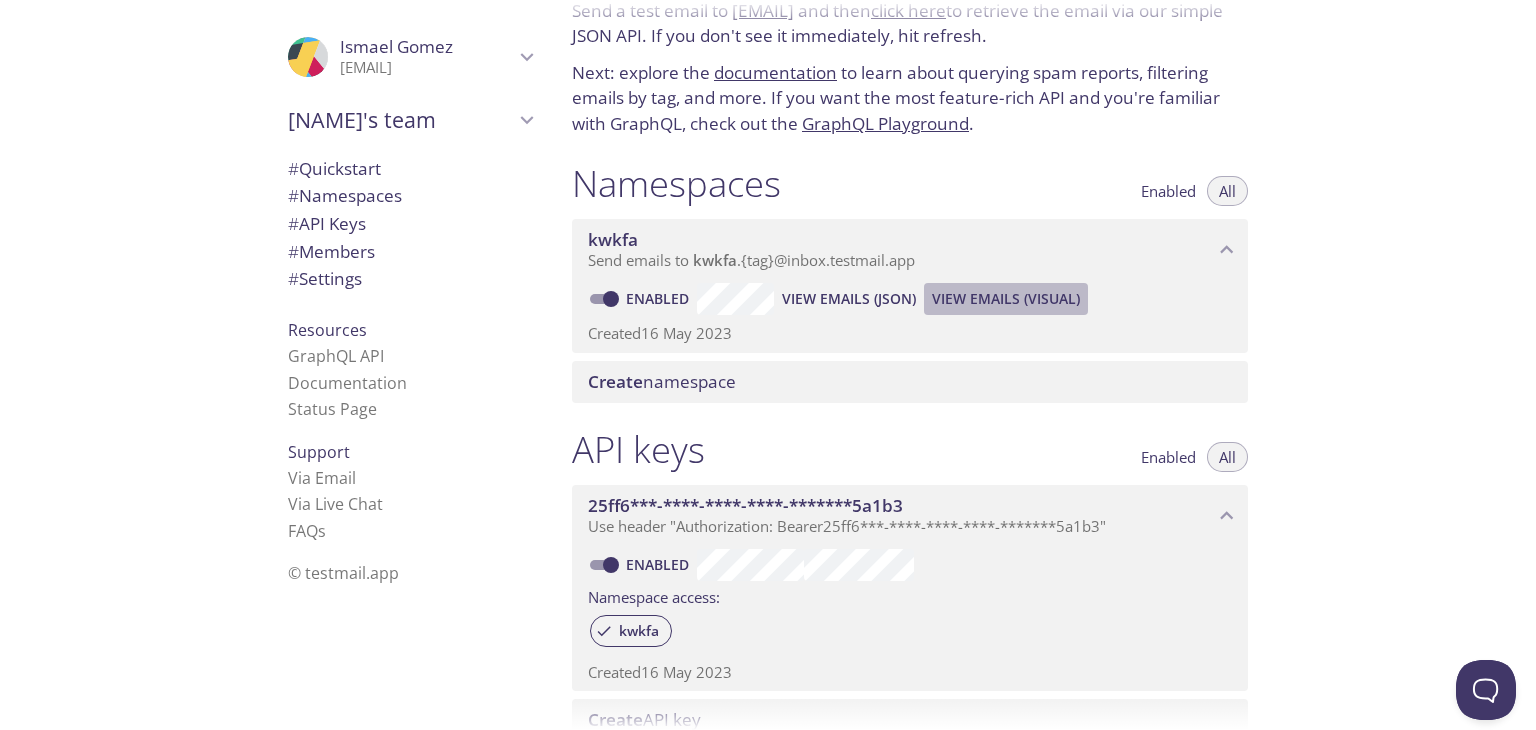 click on "View Emails (Visual)" at bounding box center (1006, 299) 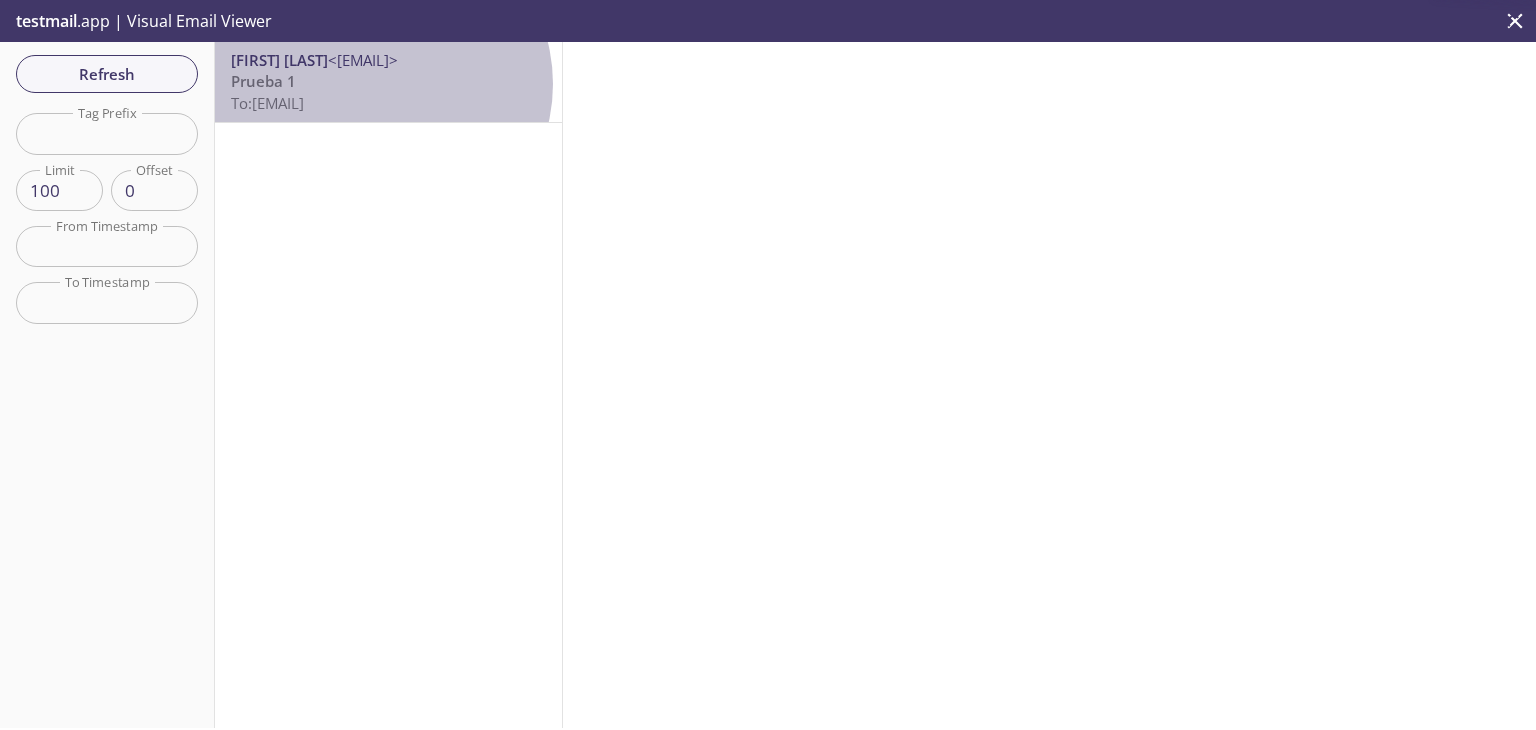 click on "Prueba 1 To:  [EMAIL]" at bounding box center (388, 92) 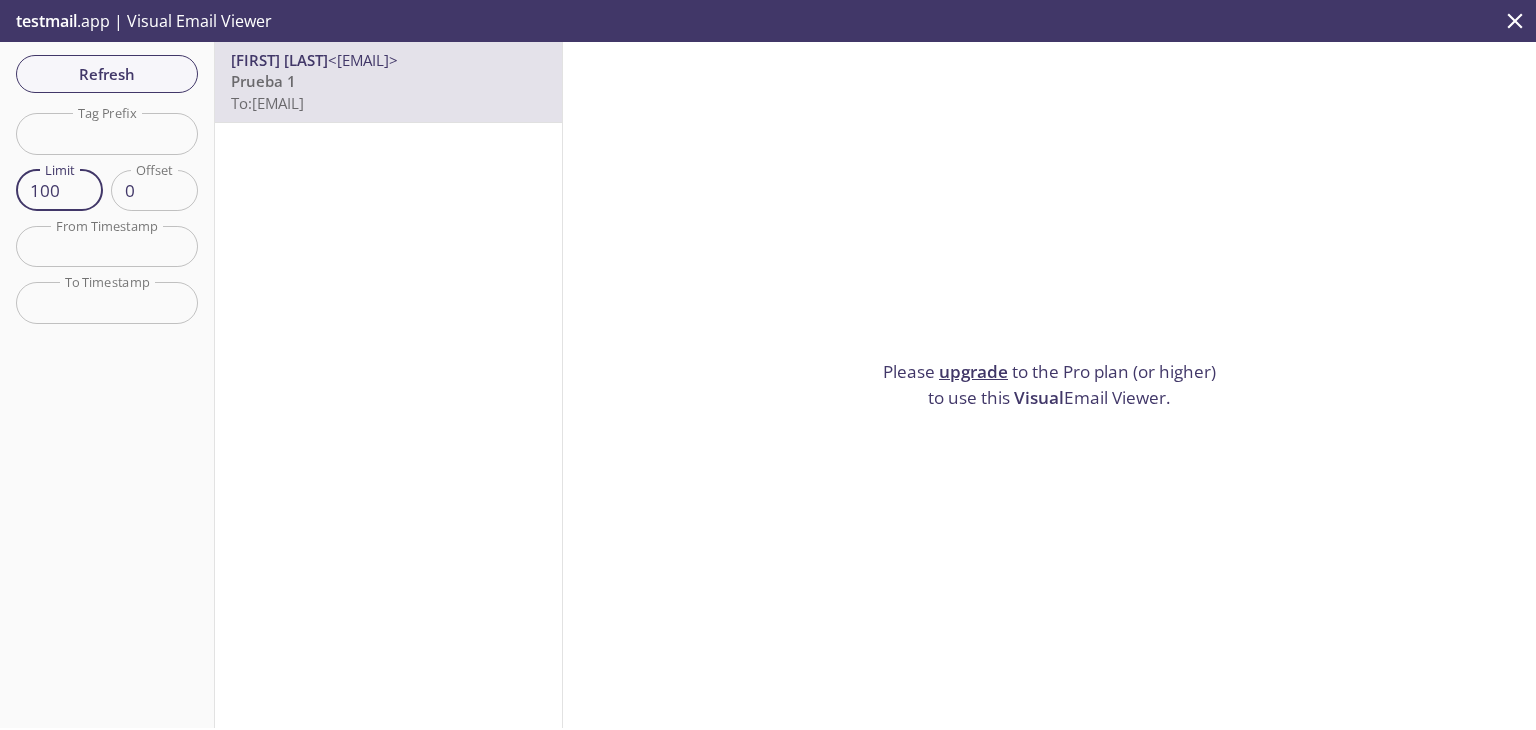 click on "100" at bounding box center [59, 190] 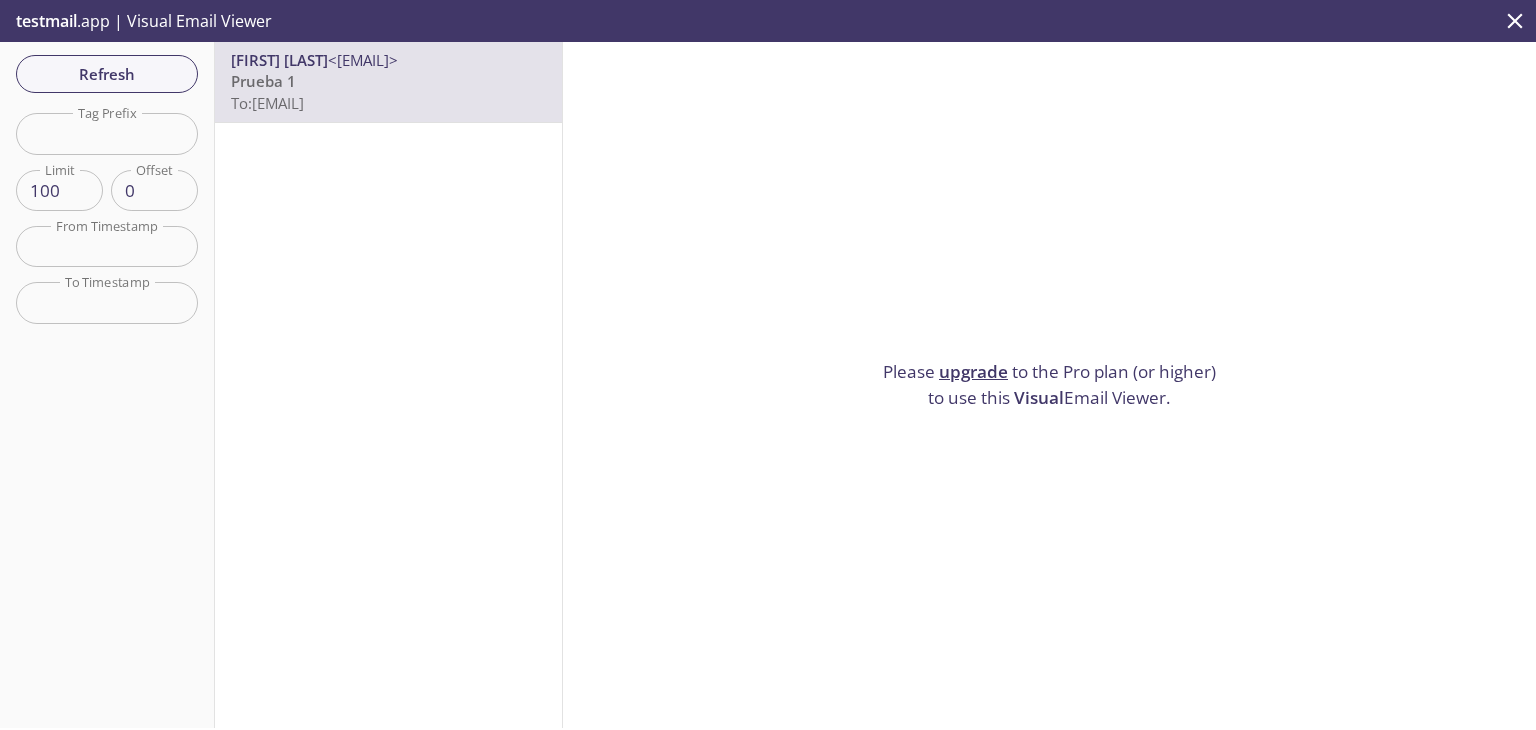 click on "upgrade" at bounding box center (973, 371) 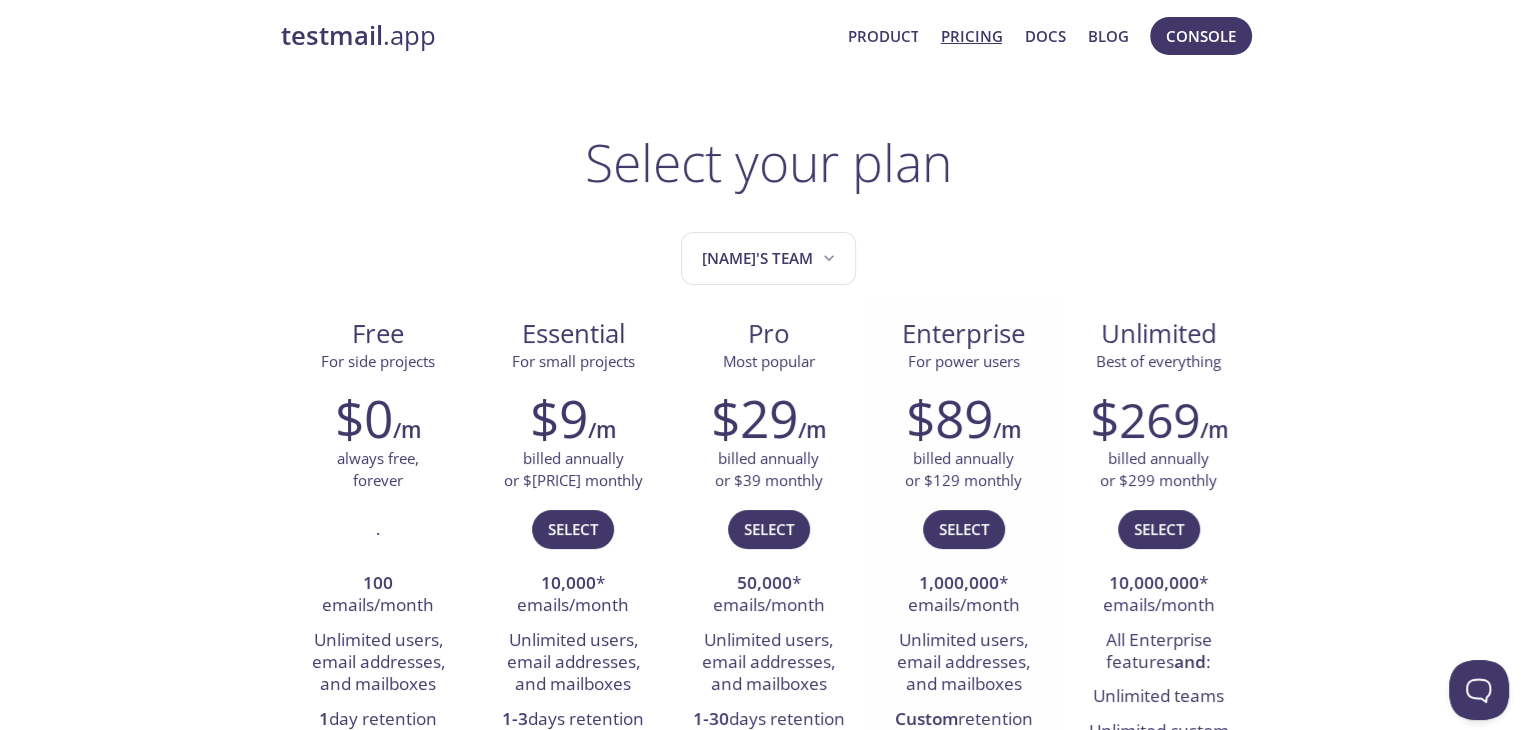 scroll, scrollTop: 0, scrollLeft: 0, axis: both 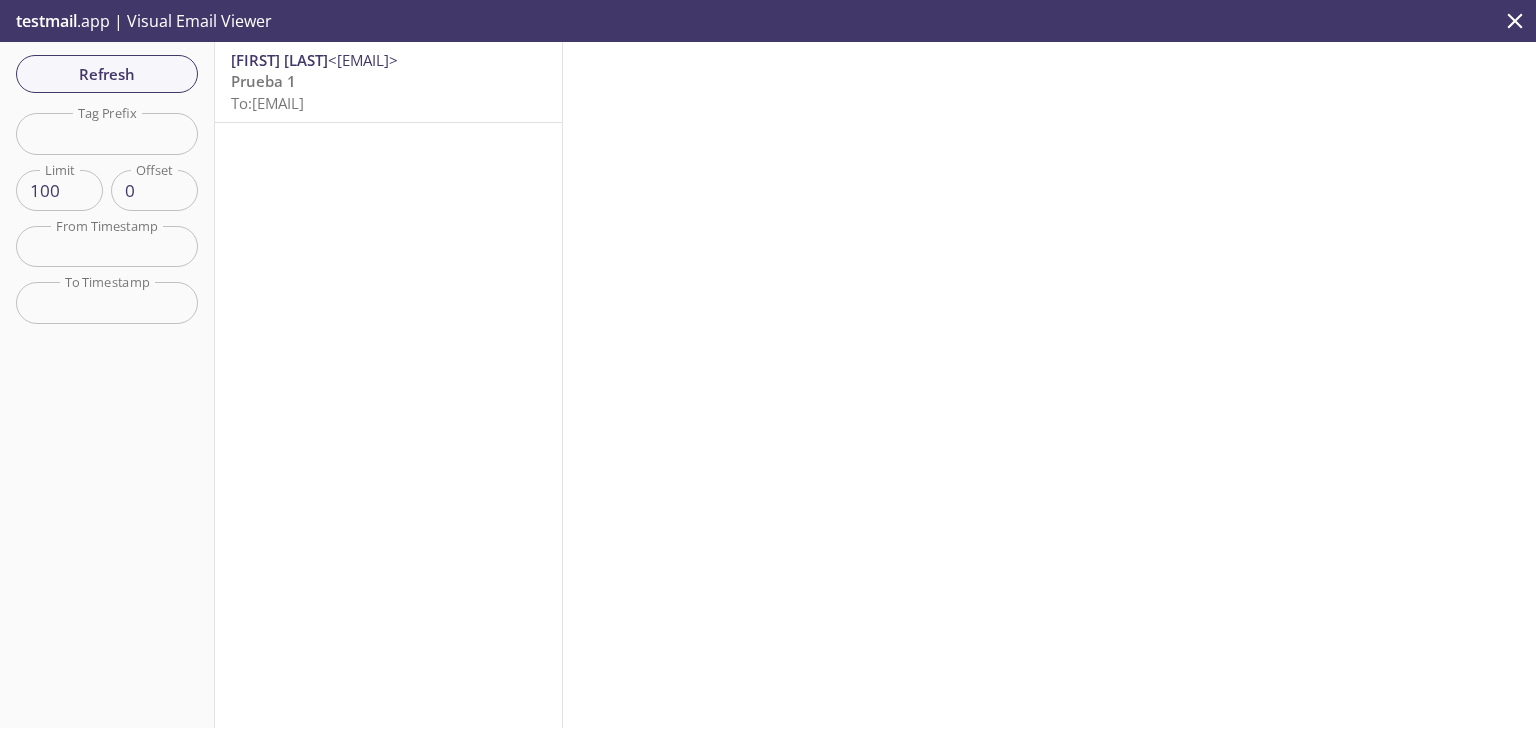 drag, startPoint x: 112, startPoint y: 21, endPoint x: 207, endPoint y: 20, distance: 95.005264 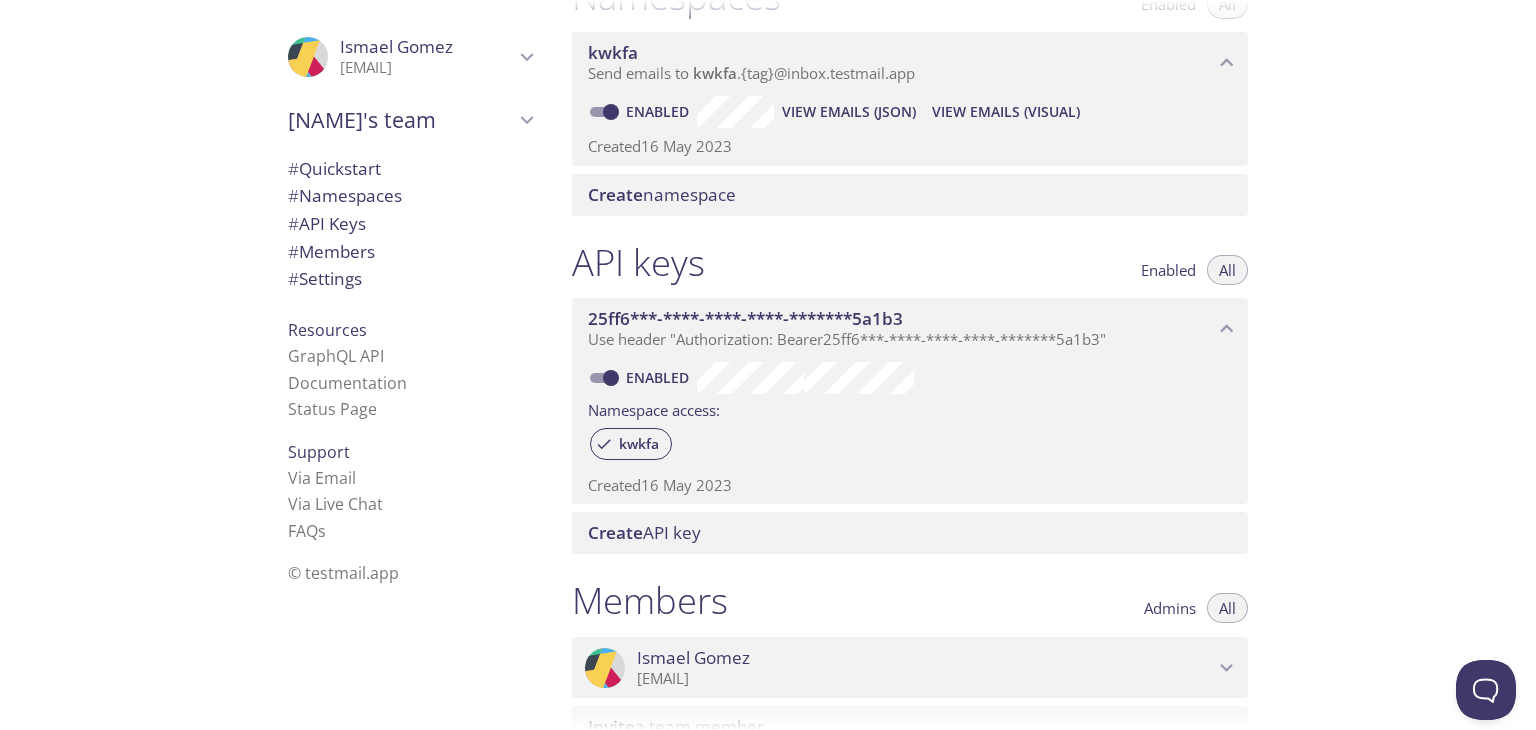 scroll, scrollTop: 154, scrollLeft: 0, axis: vertical 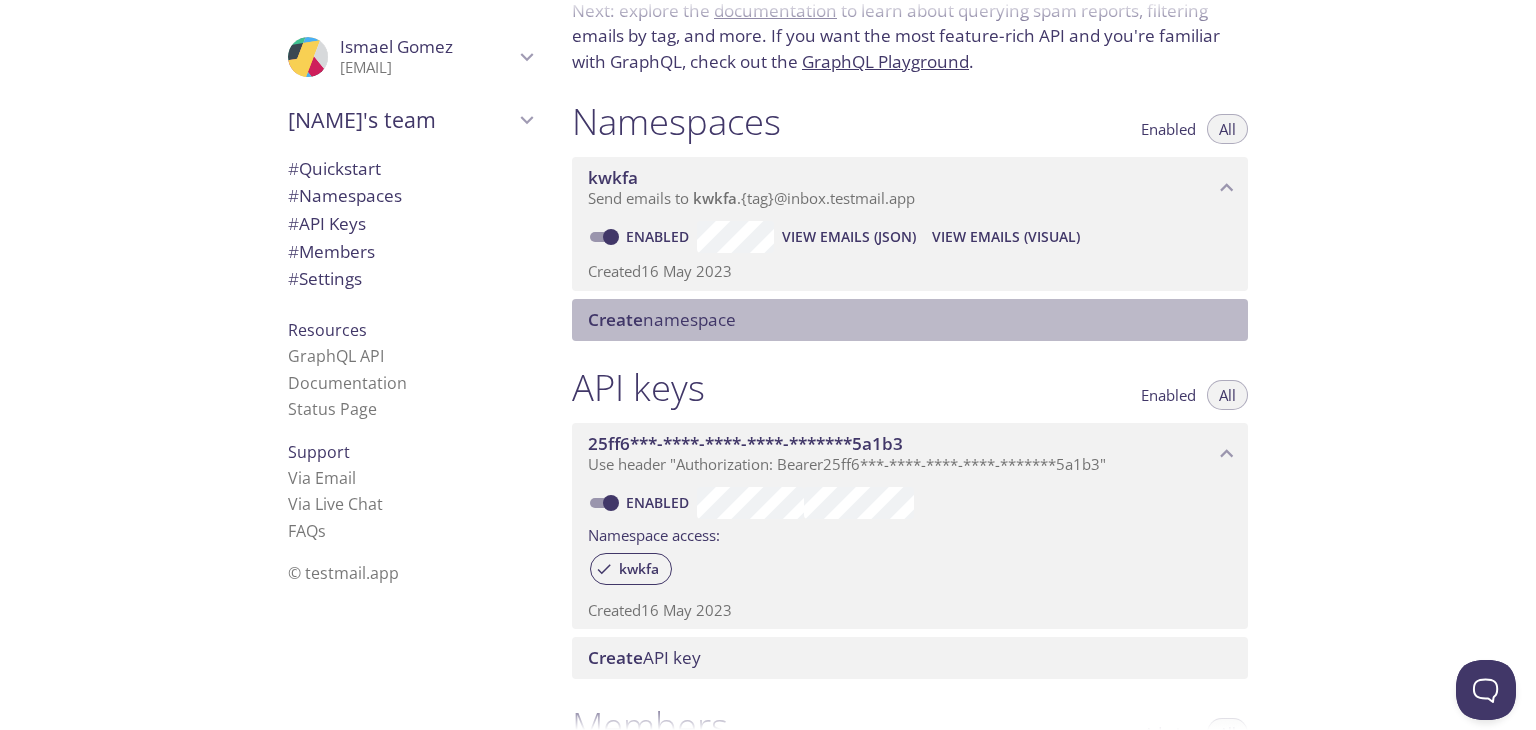click on "Create  namespace" at bounding box center (662, 319) 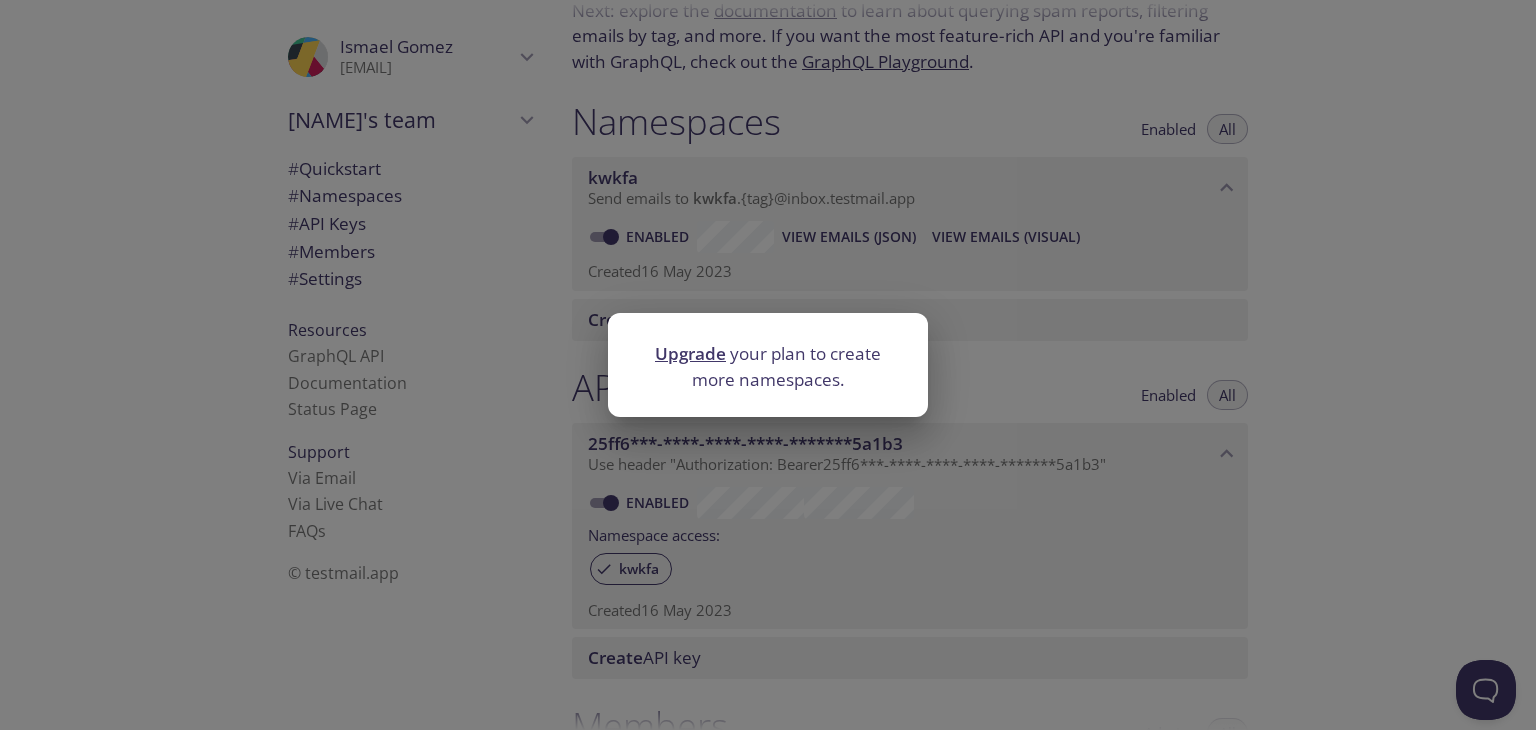 click on "Upgrade   your plan to create more namespaces." at bounding box center (768, 365) 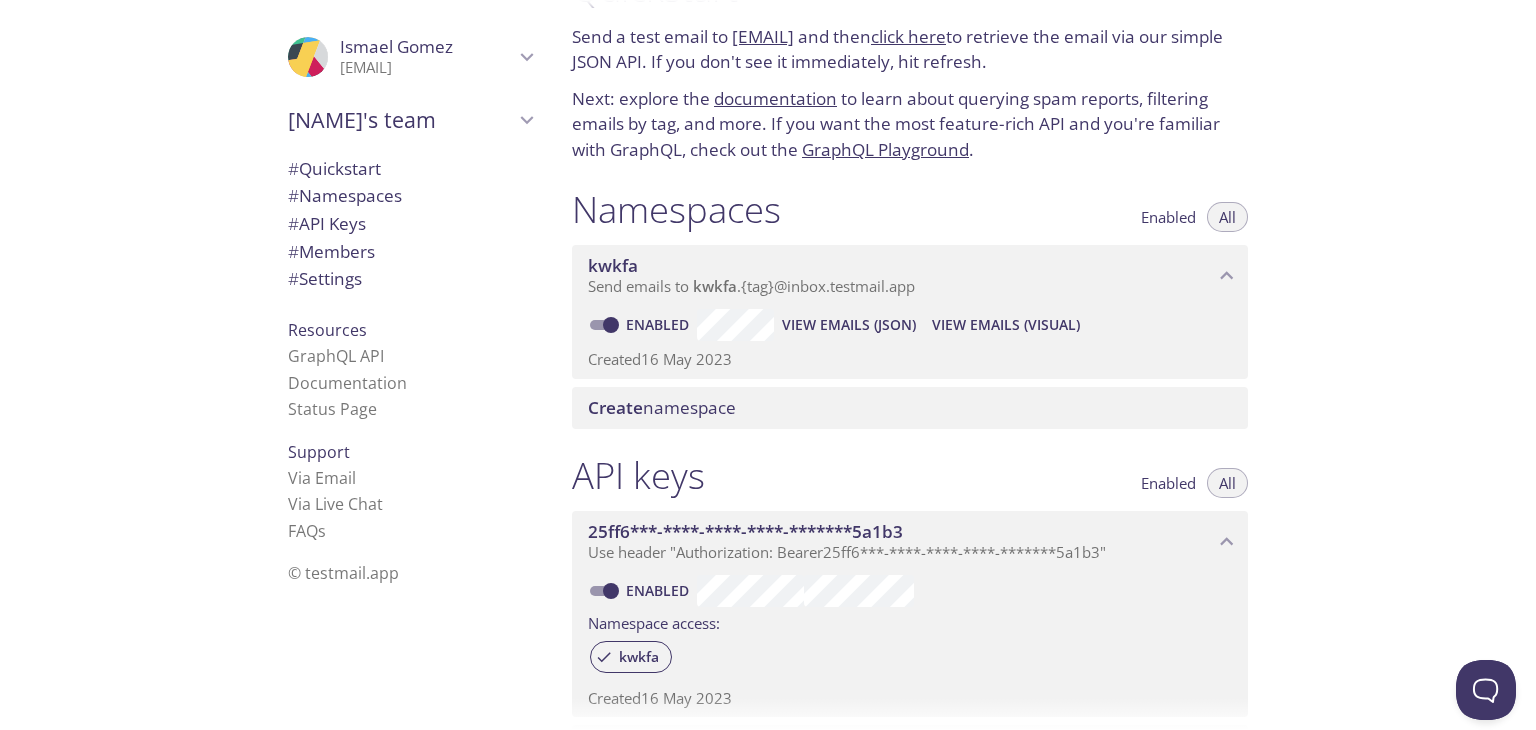 scroll, scrollTop: 66, scrollLeft: 0, axis: vertical 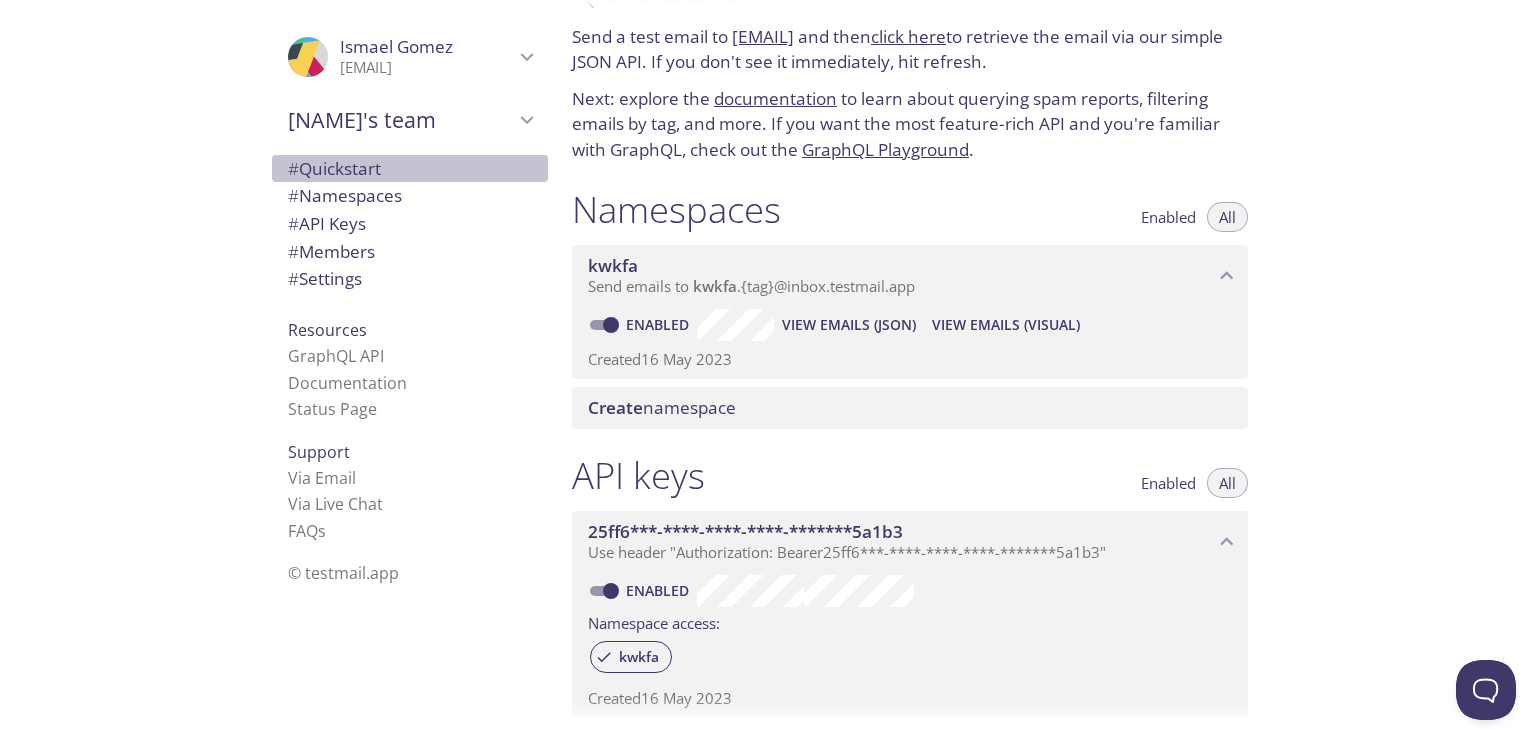 click on "#  Quickstart" at bounding box center (334, 168) 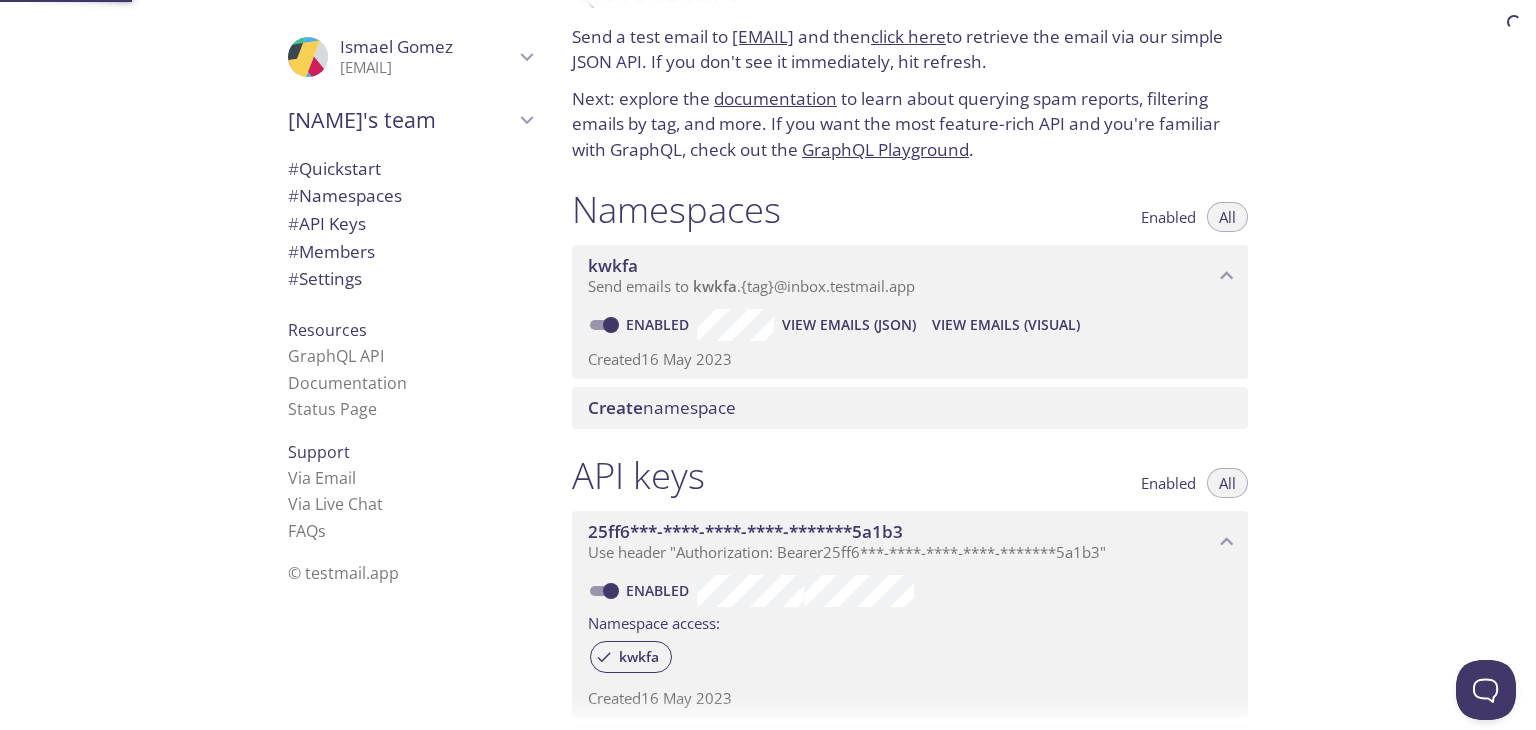 scroll, scrollTop: 32, scrollLeft: 0, axis: vertical 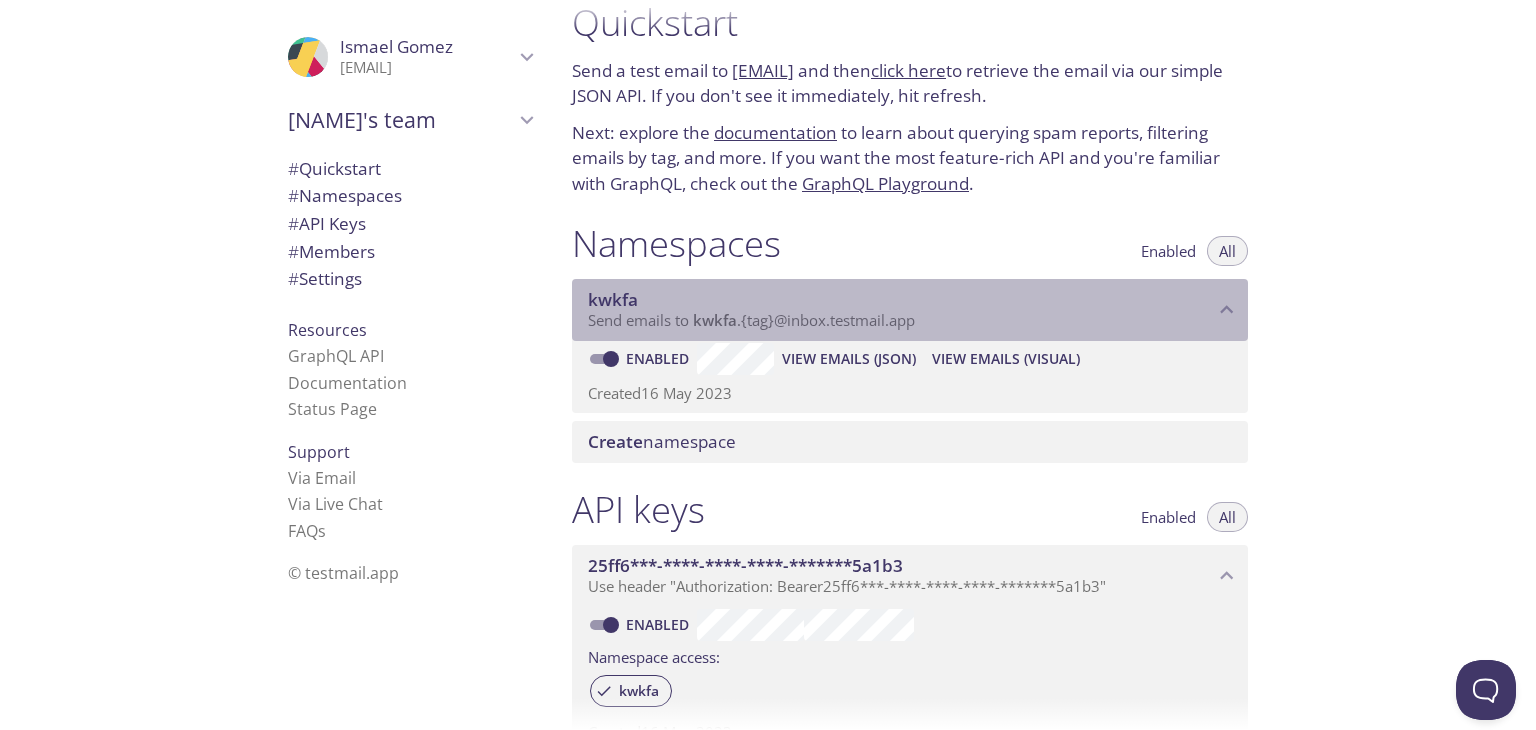 click at bounding box center [1227, 310] 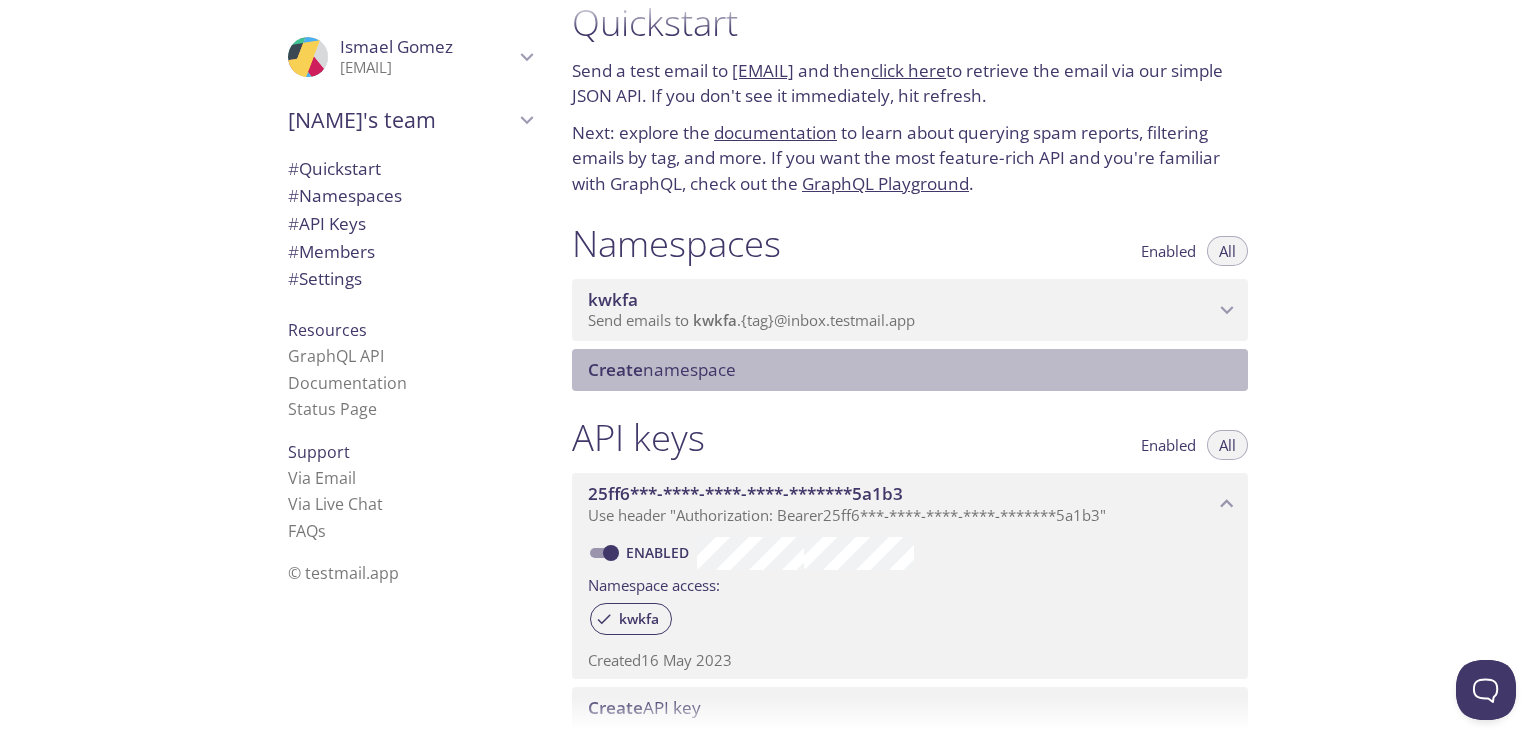 click on "Create  namespace" at bounding box center [662, 369] 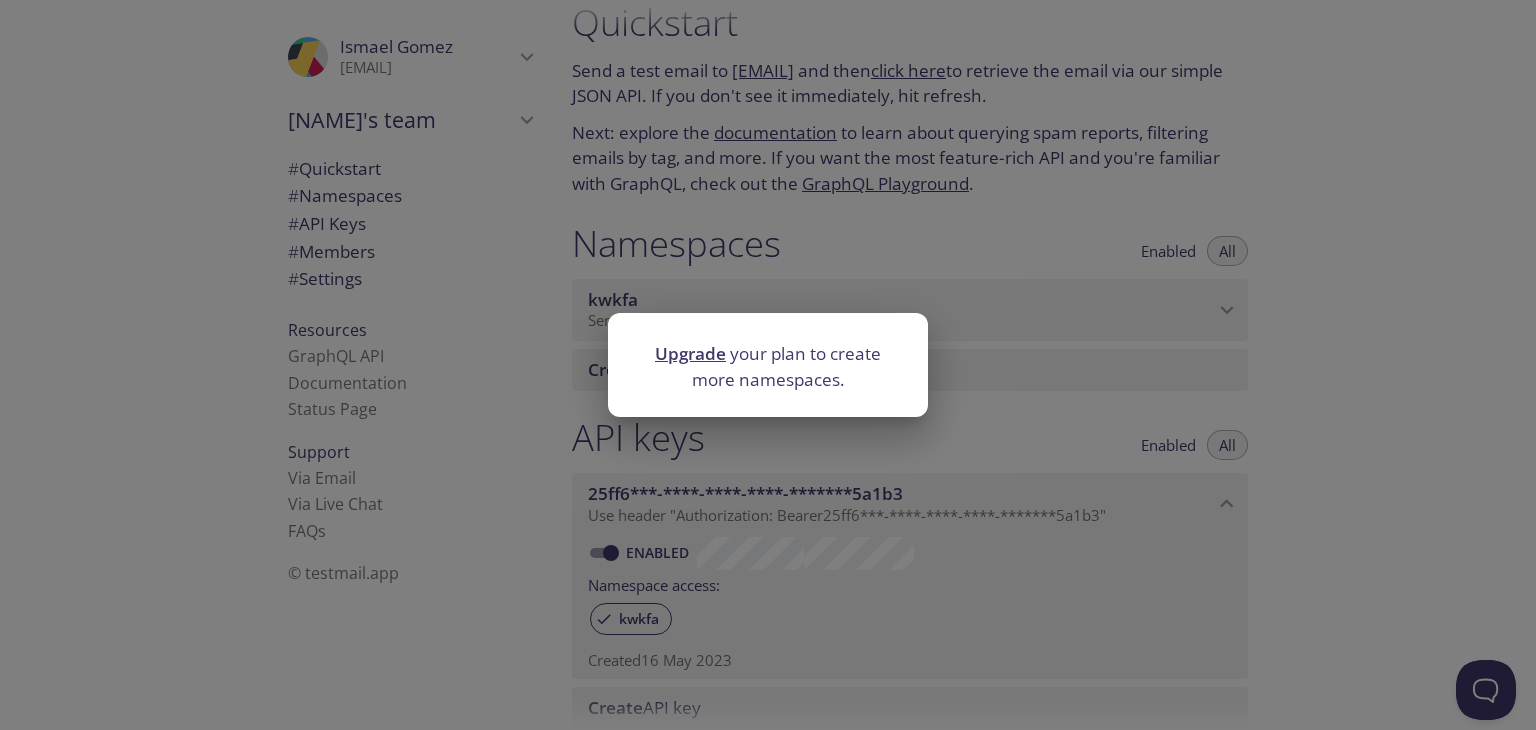 click on "Upgrade   your plan to create more namespaces." at bounding box center [768, 365] 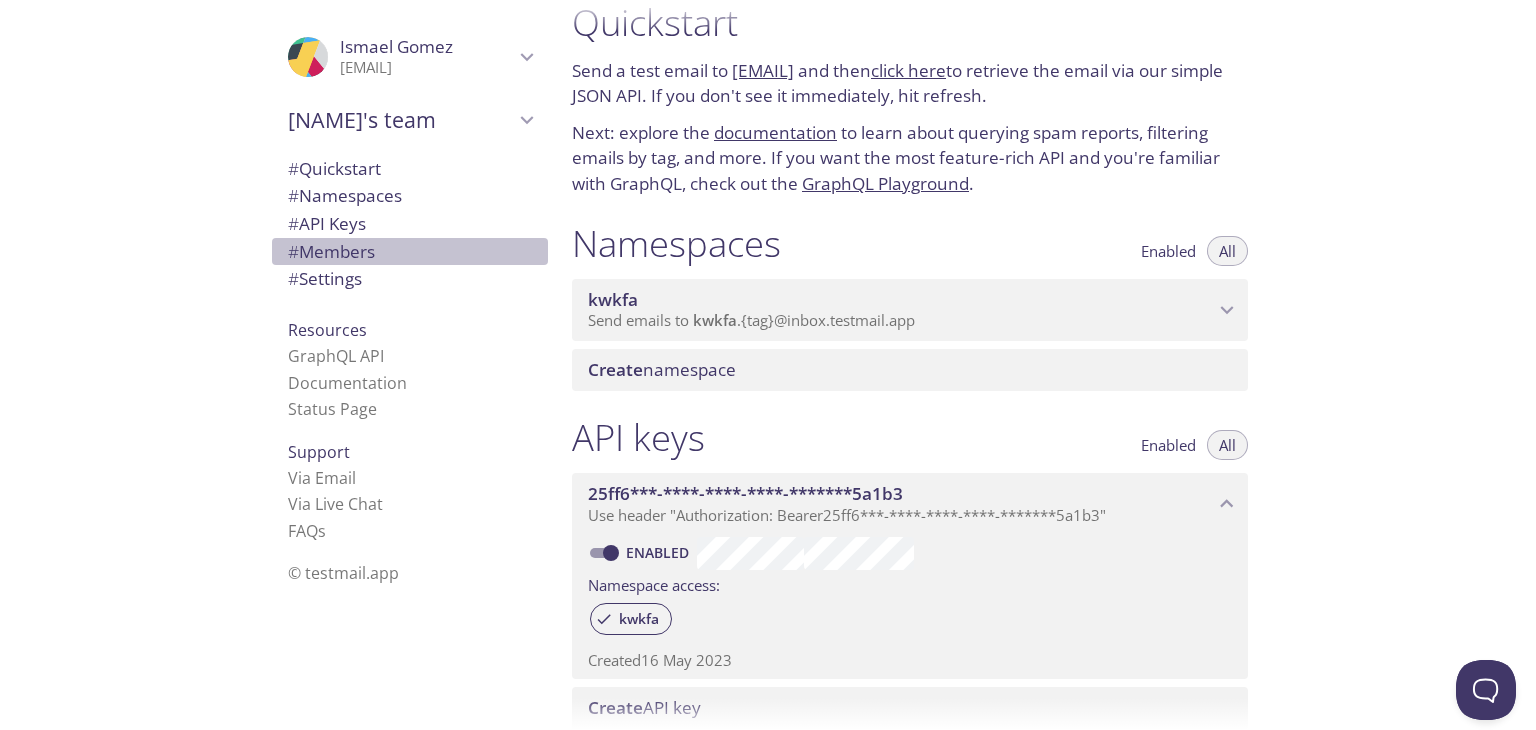 click on "#  Members" at bounding box center (331, 251) 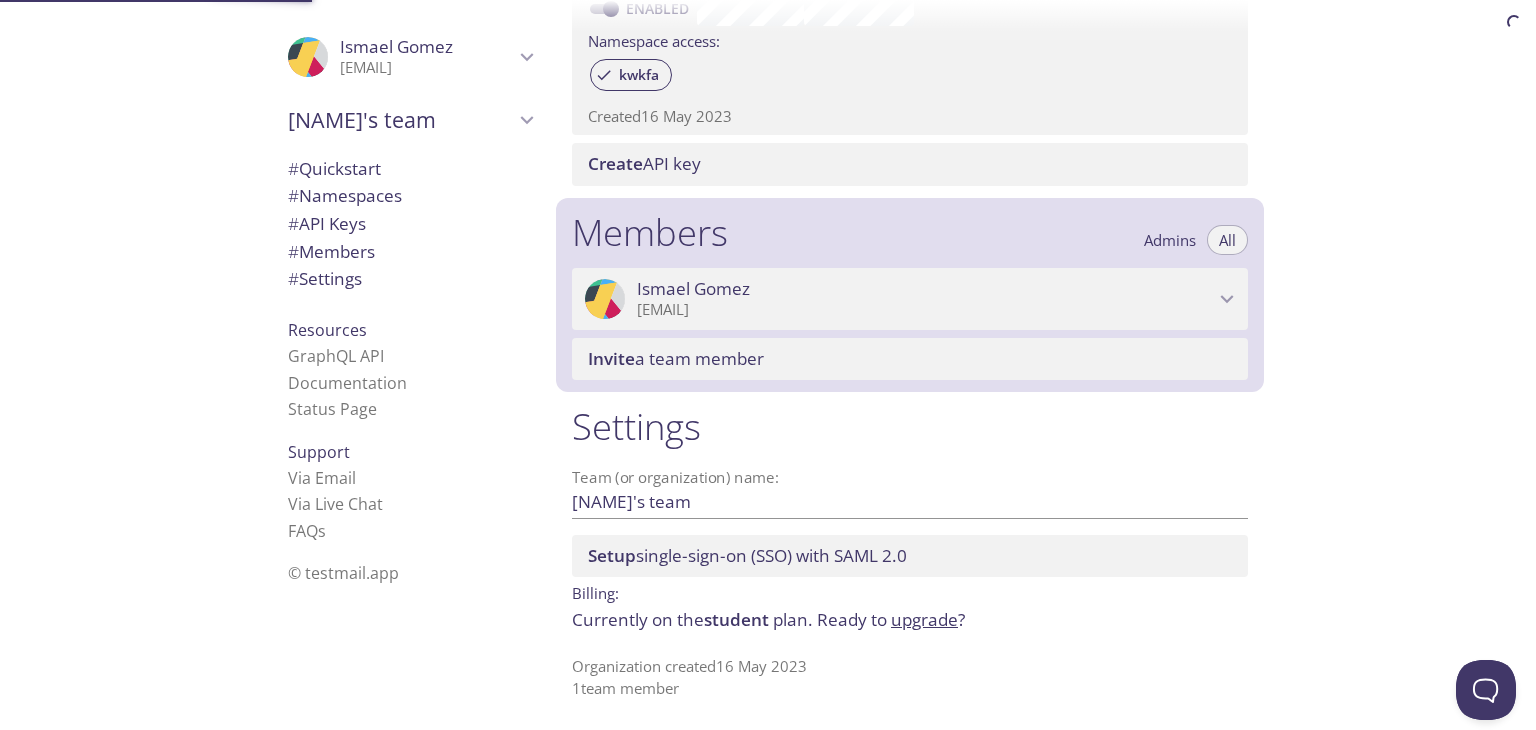 scroll, scrollTop: 577, scrollLeft: 0, axis: vertical 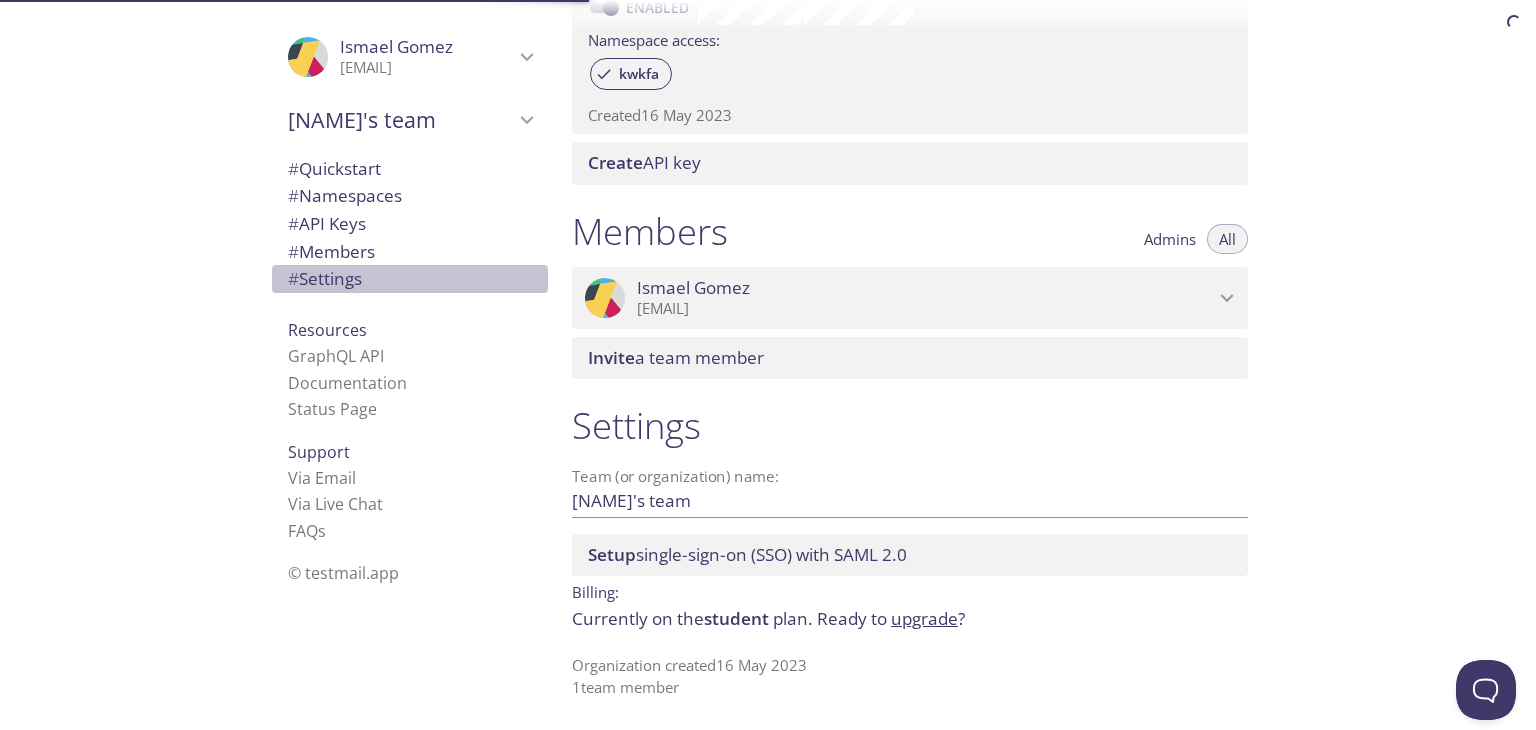 click on "#  Settings" at bounding box center (410, 279) 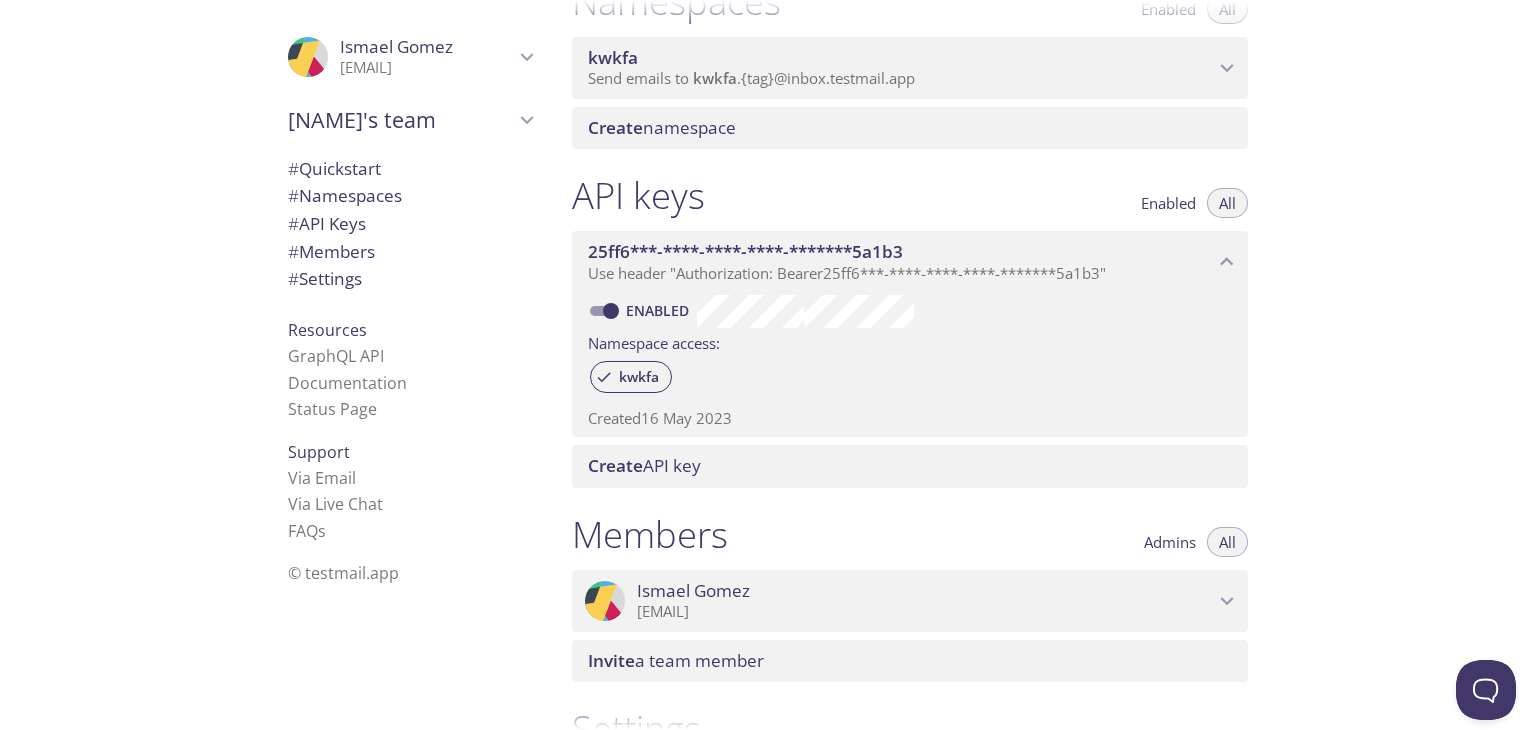 scroll, scrollTop: 273, scrollLeft: 0, axis: vertical 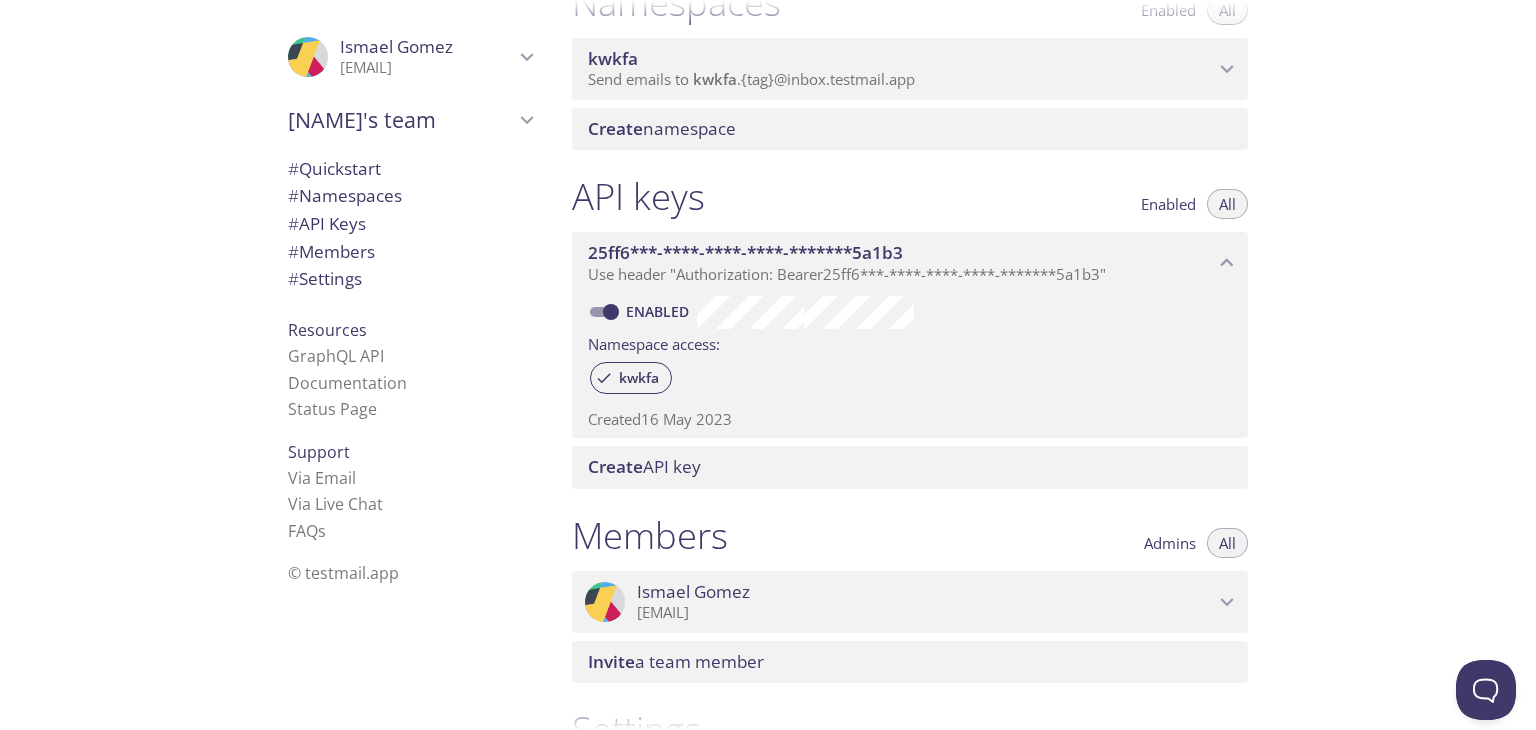 click on "Enabled" at bounding box center [660, 311] 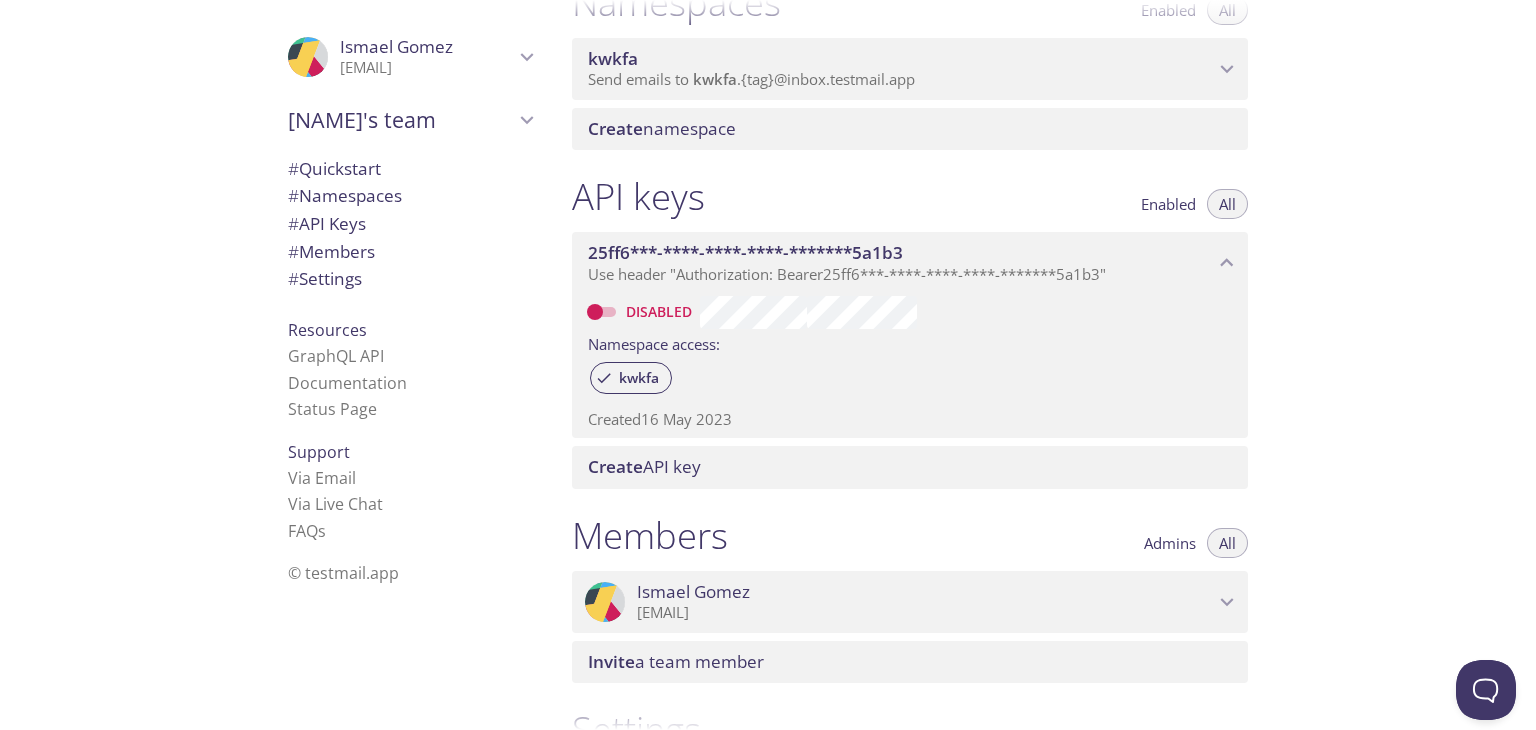 click on "Disabled" at bounding box center (661, 311) 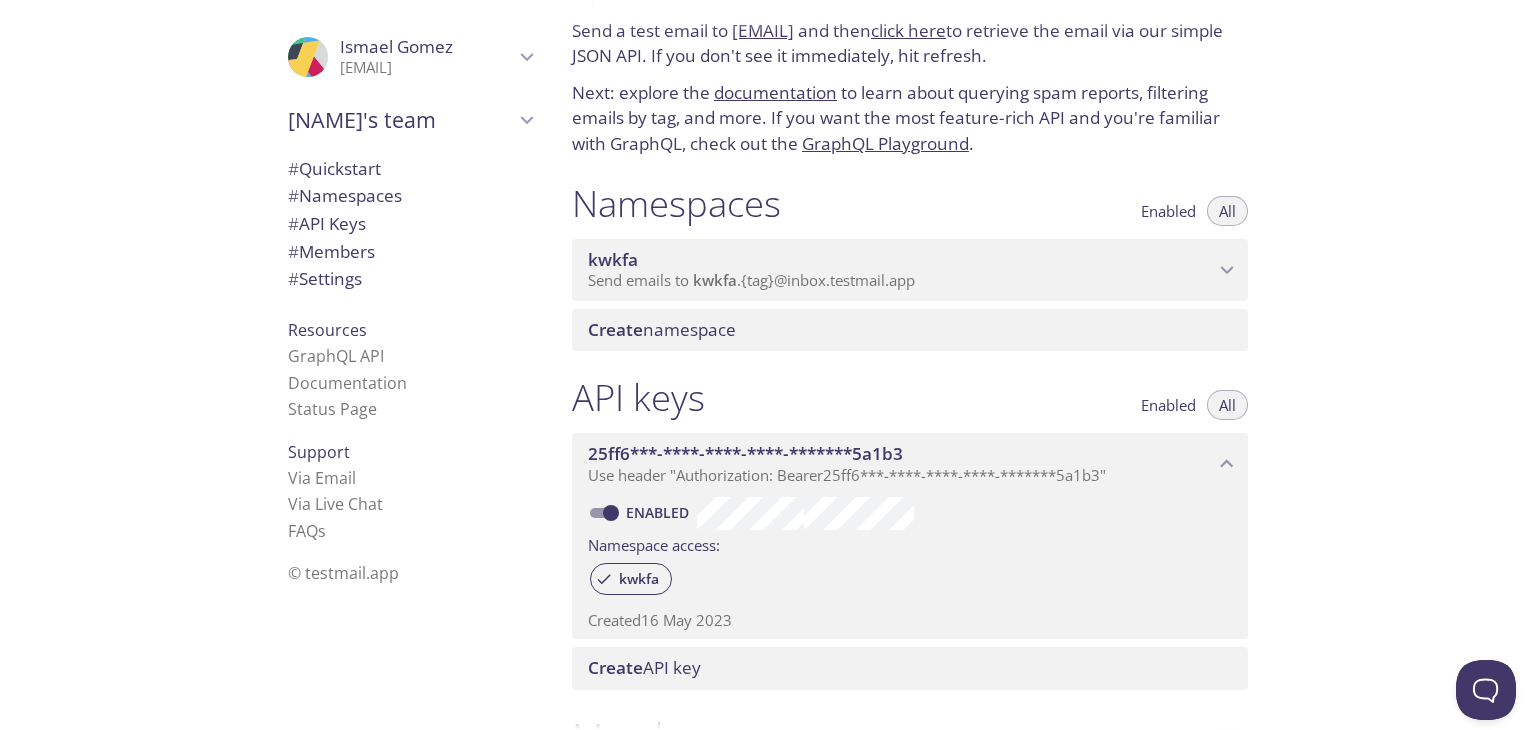 scroll, scrollTop: 66, scrollLeft: 0, axis: vertical 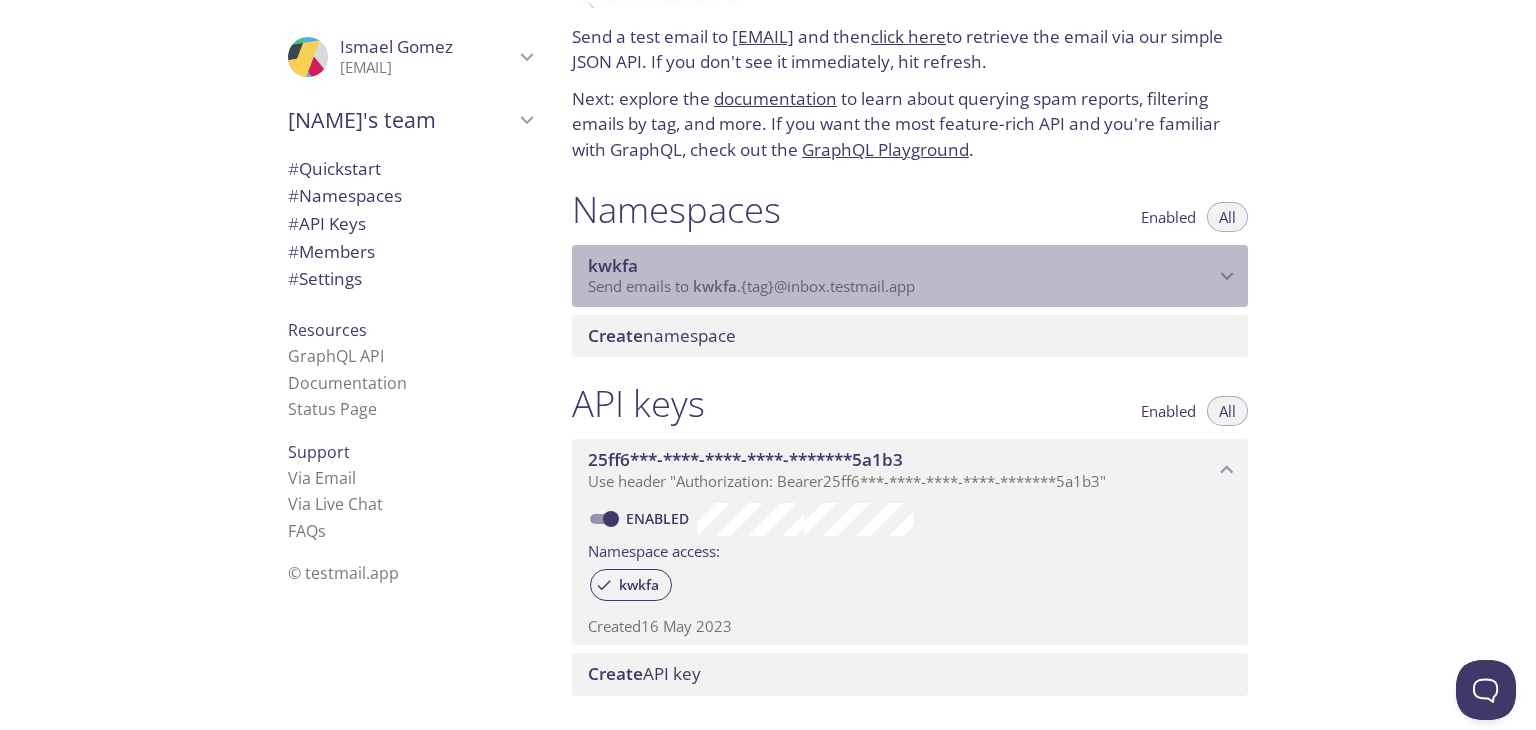 click on "kwkfa" at bounding box center [901, 266] 